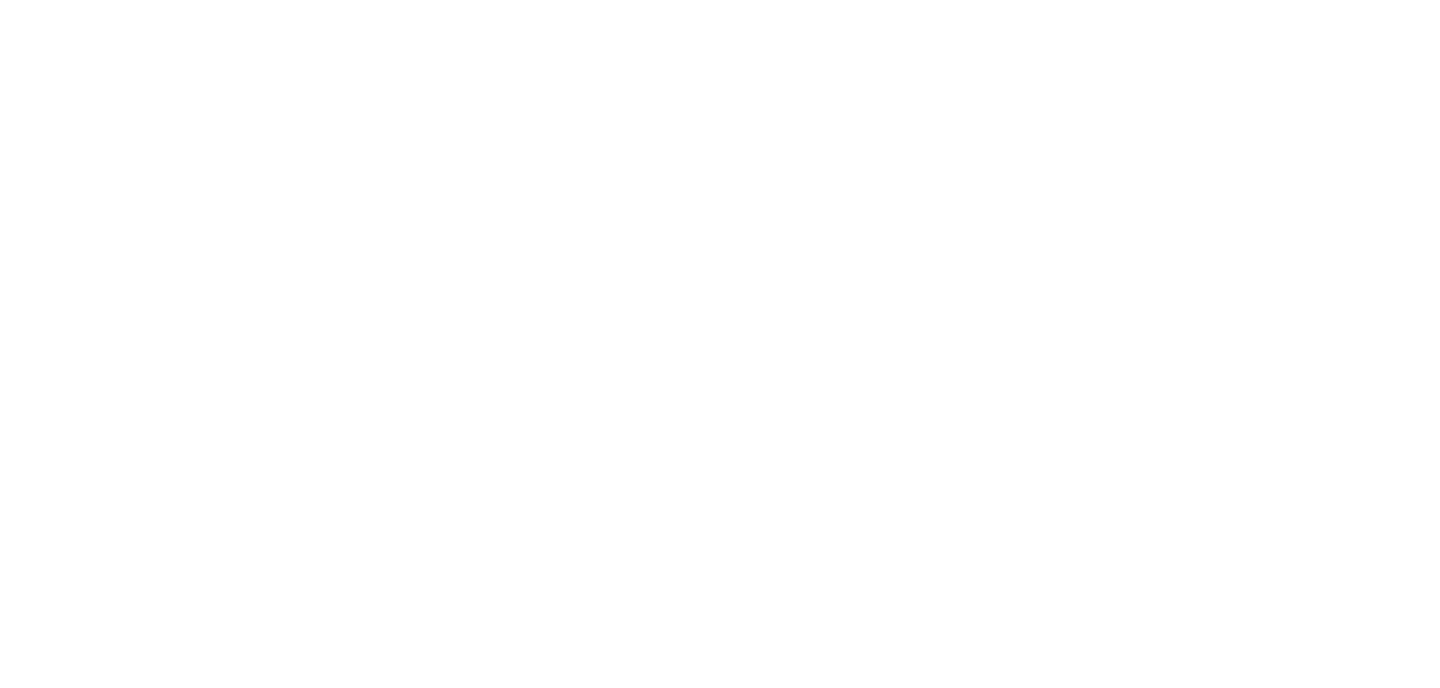 scroll, scrollTop: 0, scrollLeft: 0, axis: both 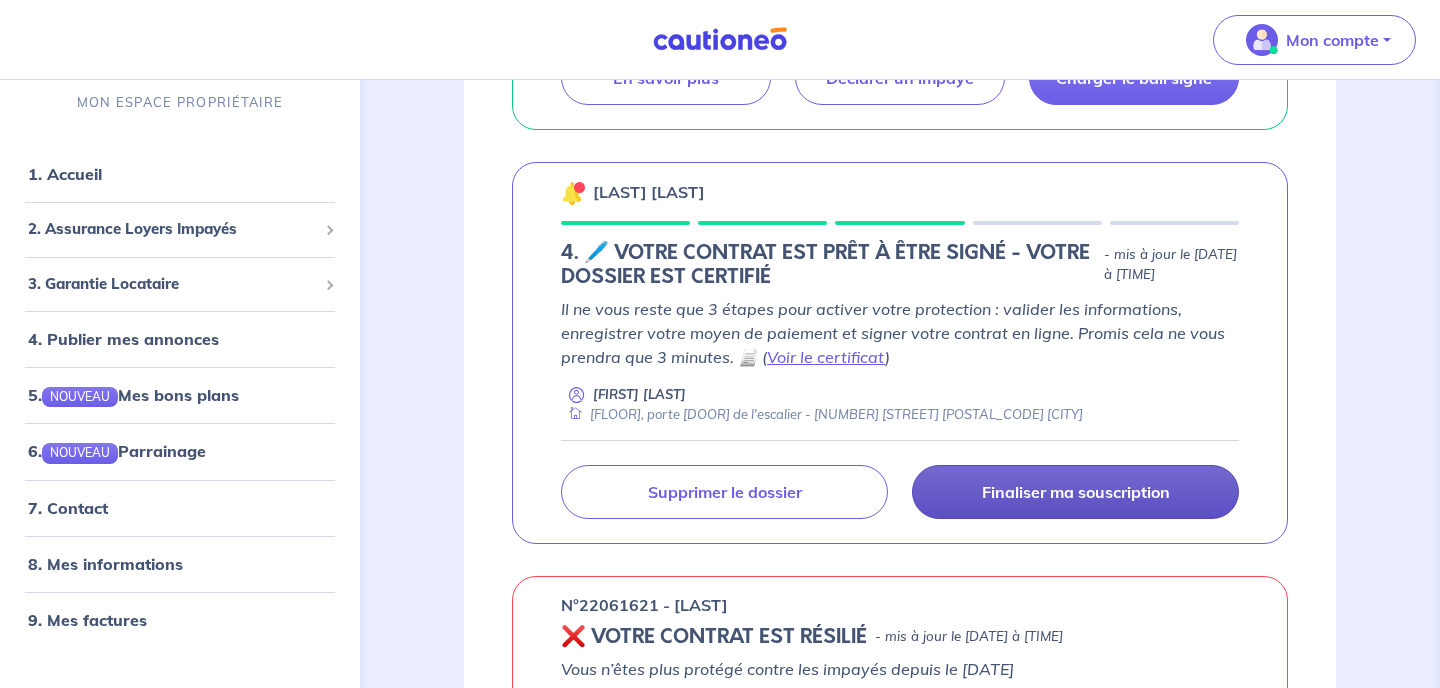 click on "Finaliser ma souscription" at bounding box center (1076, 492) 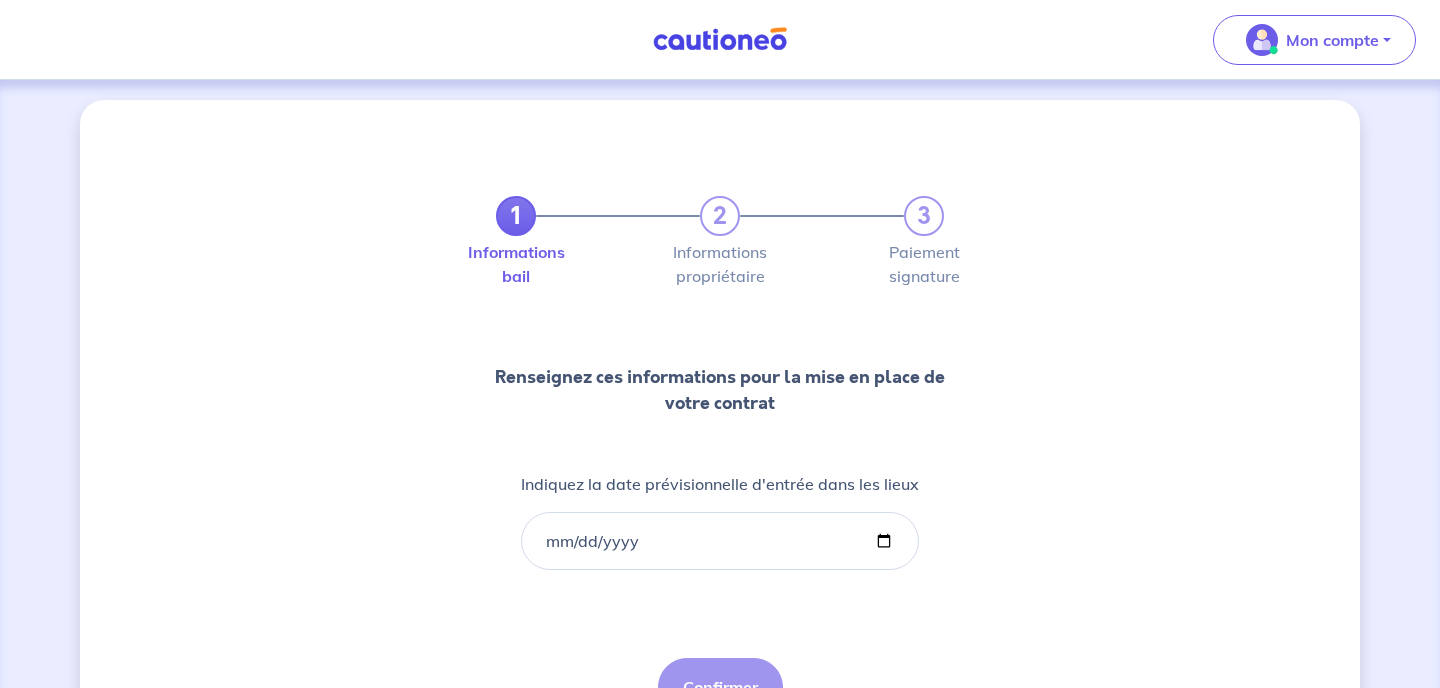 scroll, scrollTop: 0, scrollLeft: 0, axis: both 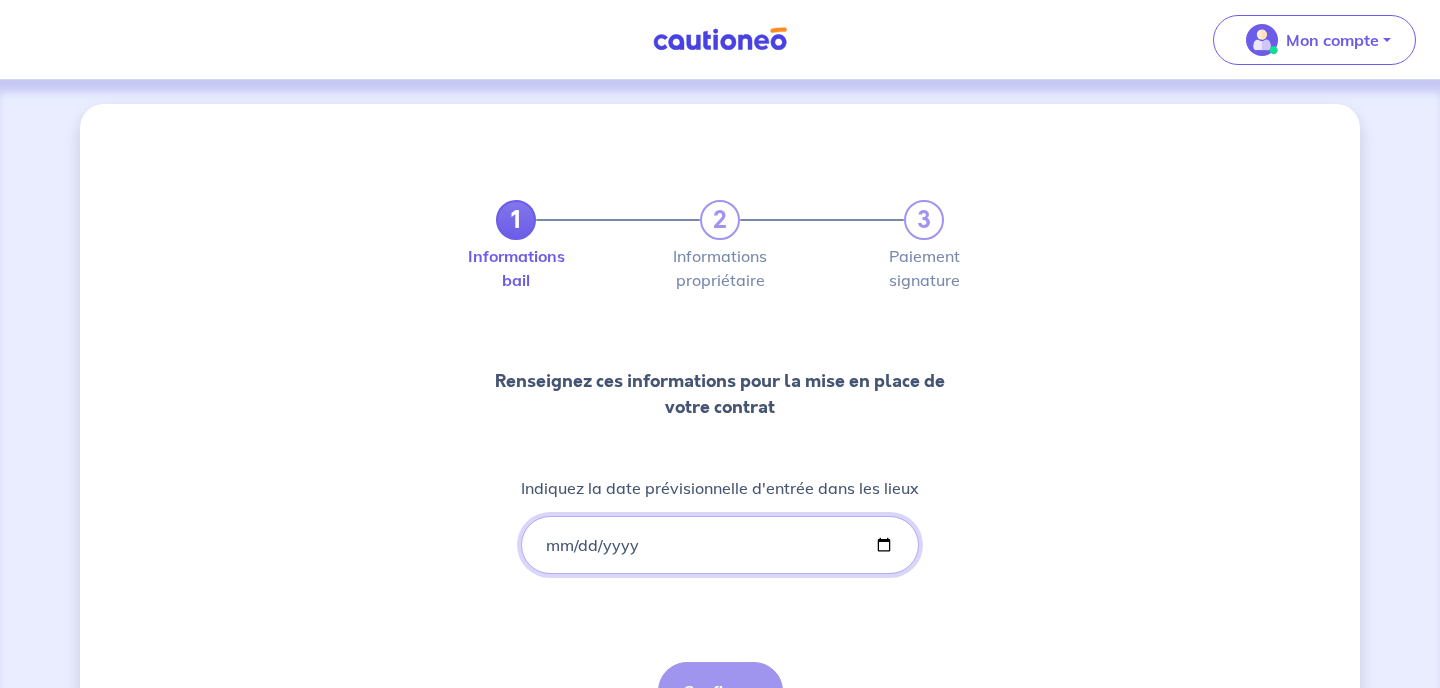 click on "Indiquez la date prévisionnelle d'entrée dans les lieux" at bounding box center [720, 545] 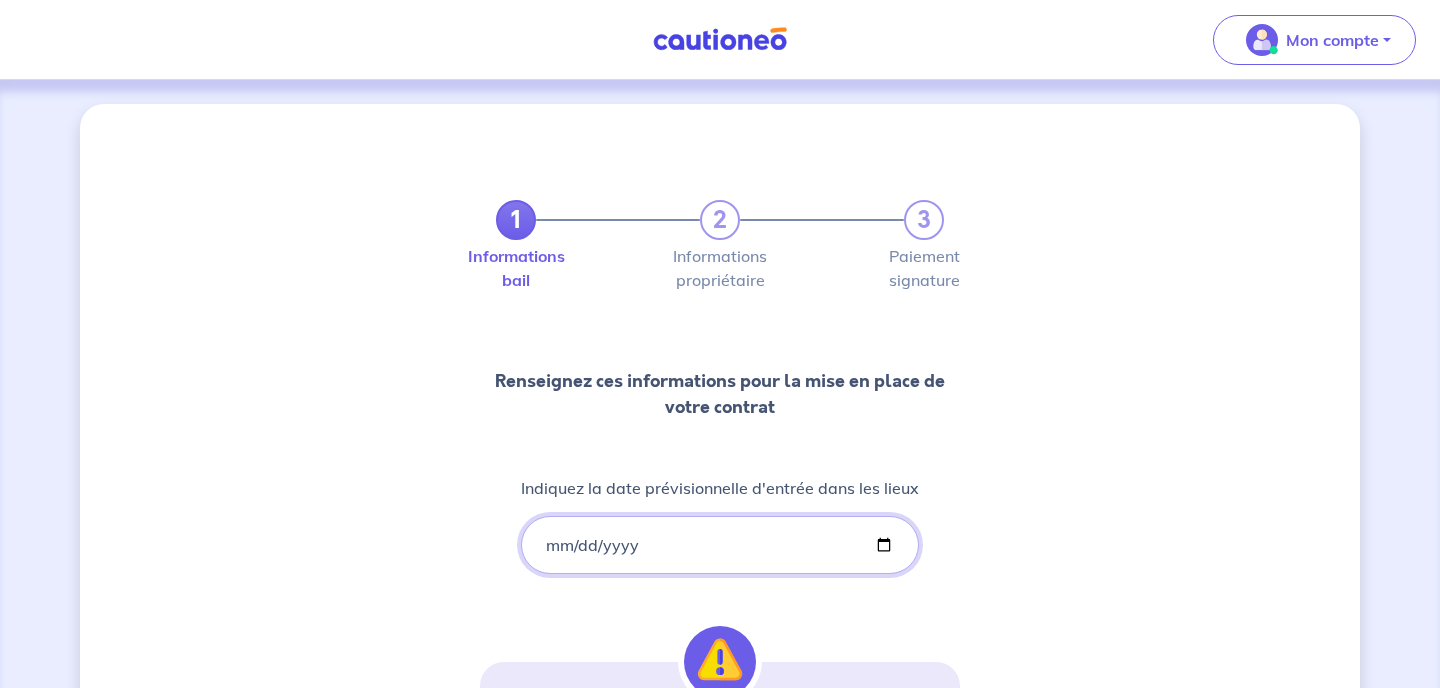 type on "2025-08-07" 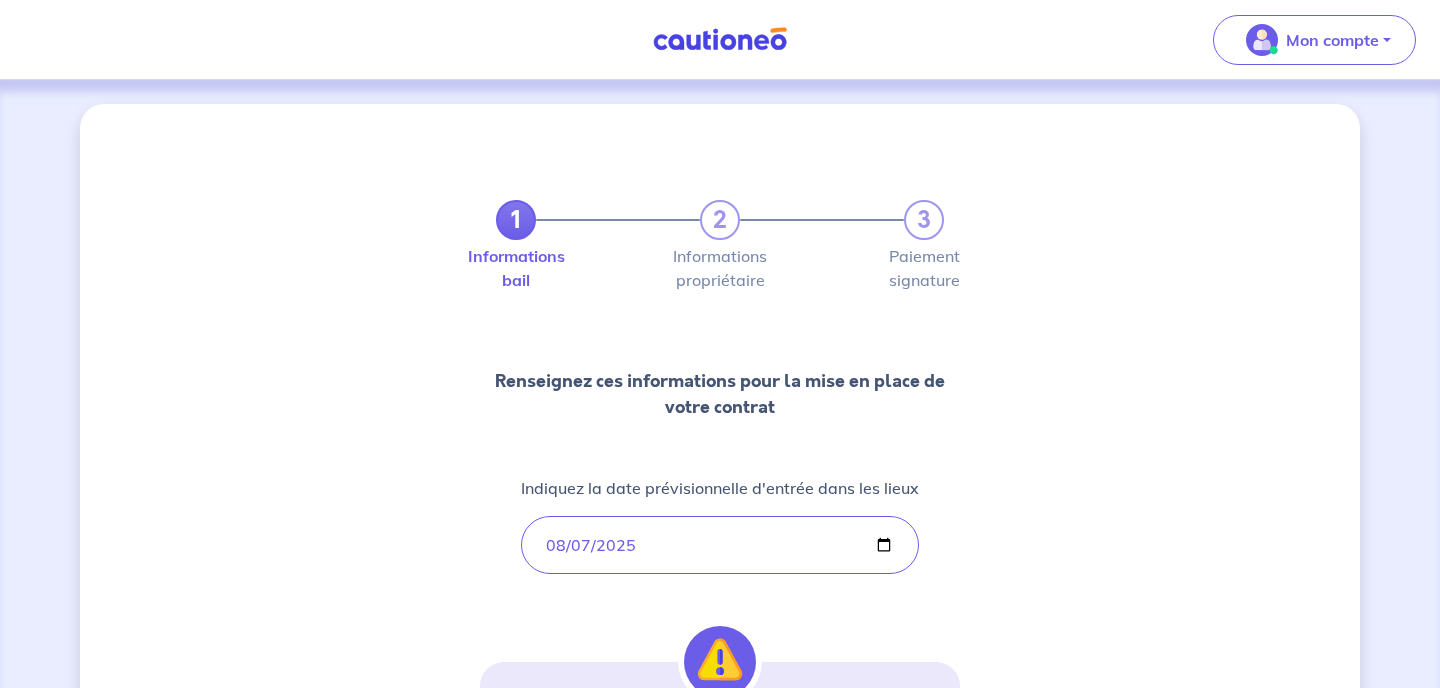 click on "1 2 3 Informations
bail Informations propriétaire Paiement signature Renseignez ces informations pour la mise en place de votre contrat Indiquez la date prévisionnelle d'entrée dans les lieux [DATE] Pensez à signer votre contrat avant le [DATE] En effet, si le contrat est signé plus de 20 jours après l'entrée dans les lieux, une carence de 3 mois sera appliquée, avec des critères d’éligibilité renforcés. Confirmer" at bounding box center [720, 588] 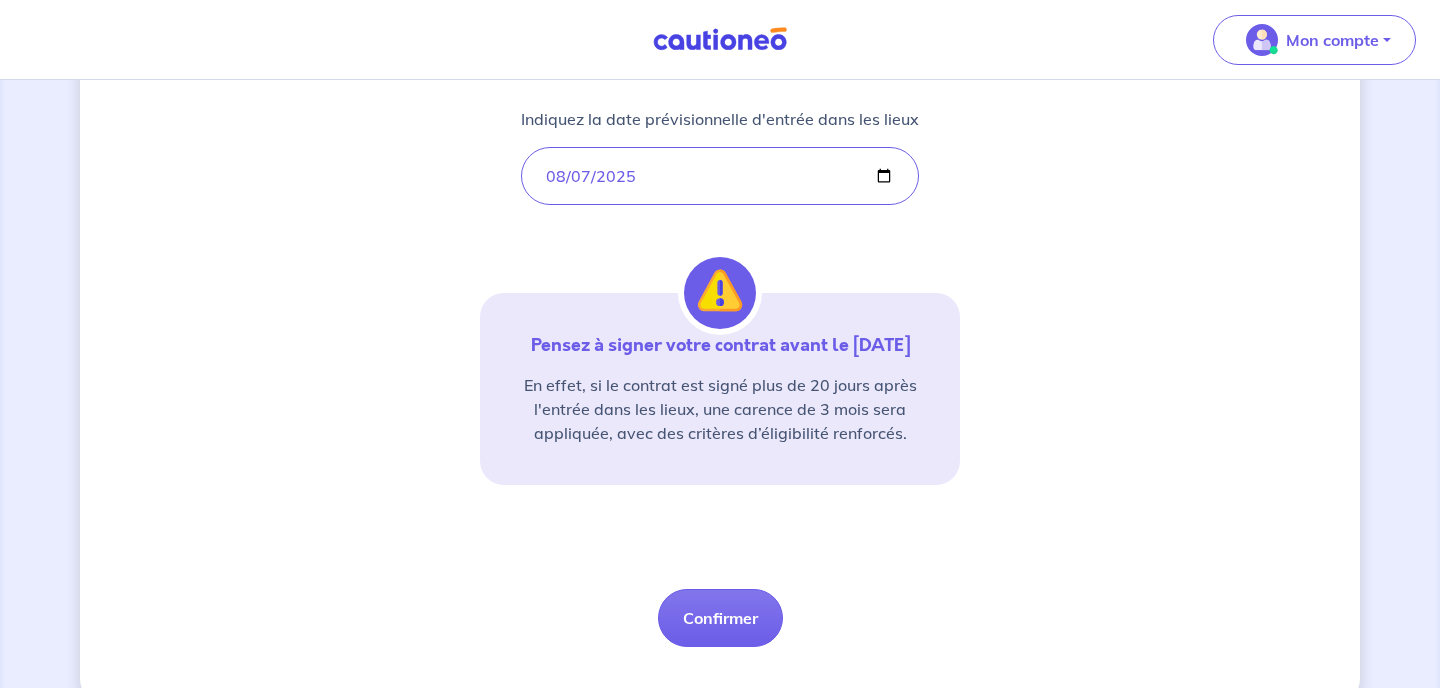 scroll, scrollTop: 372, scrollLeft: 0, axis: vertical 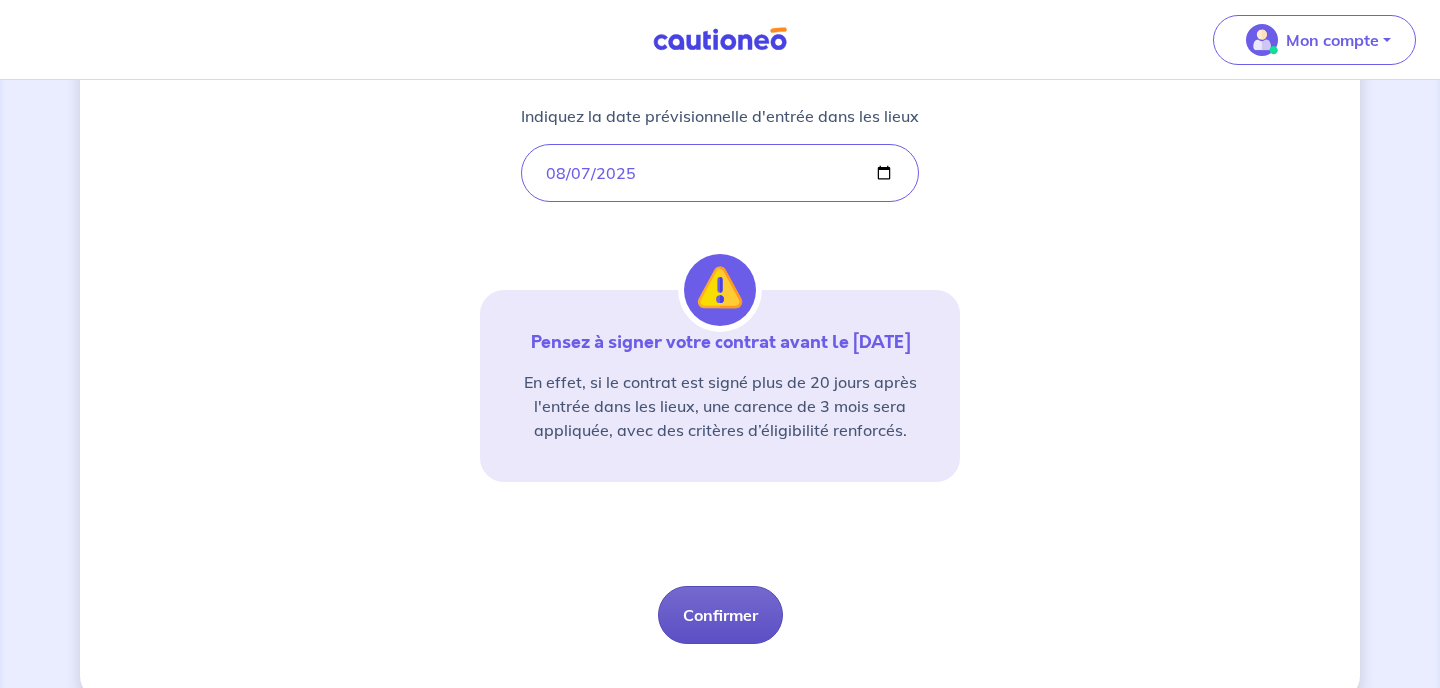 click on "Confirmer" at bounding box center [720, 615] 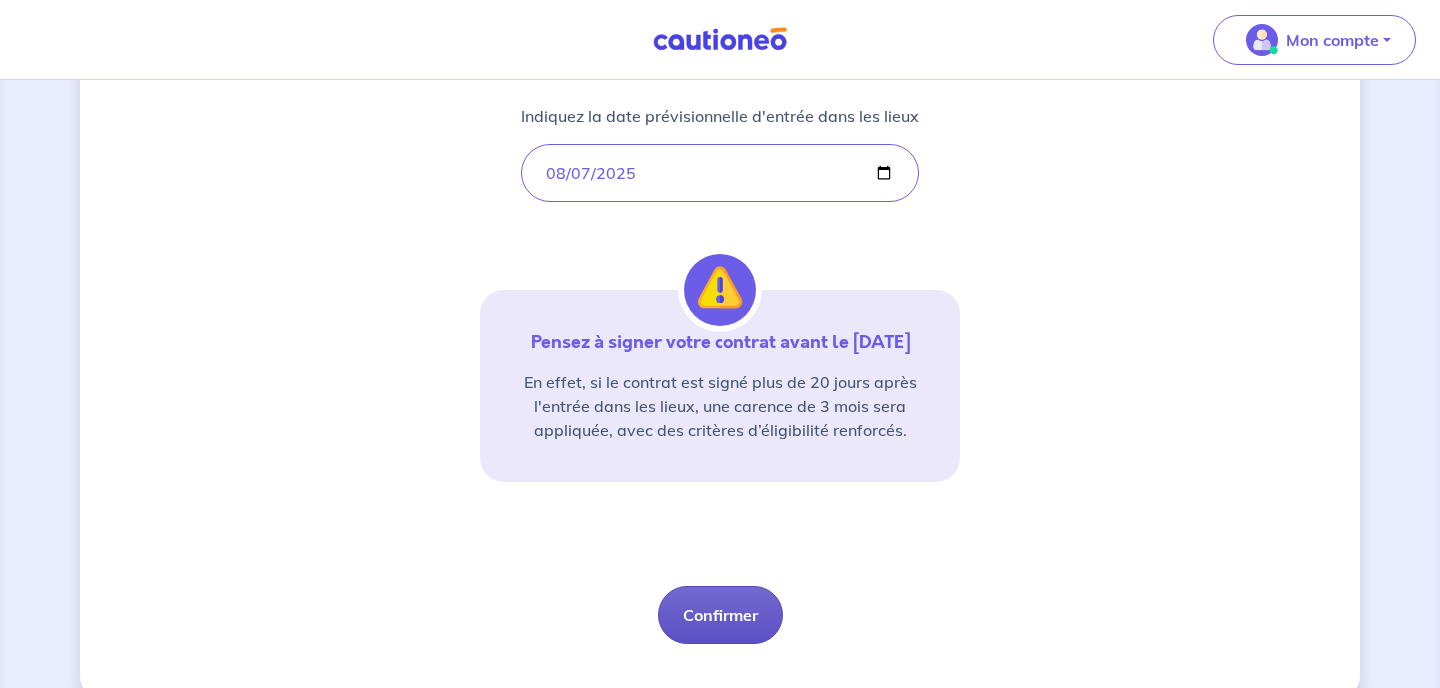 select on "FR" 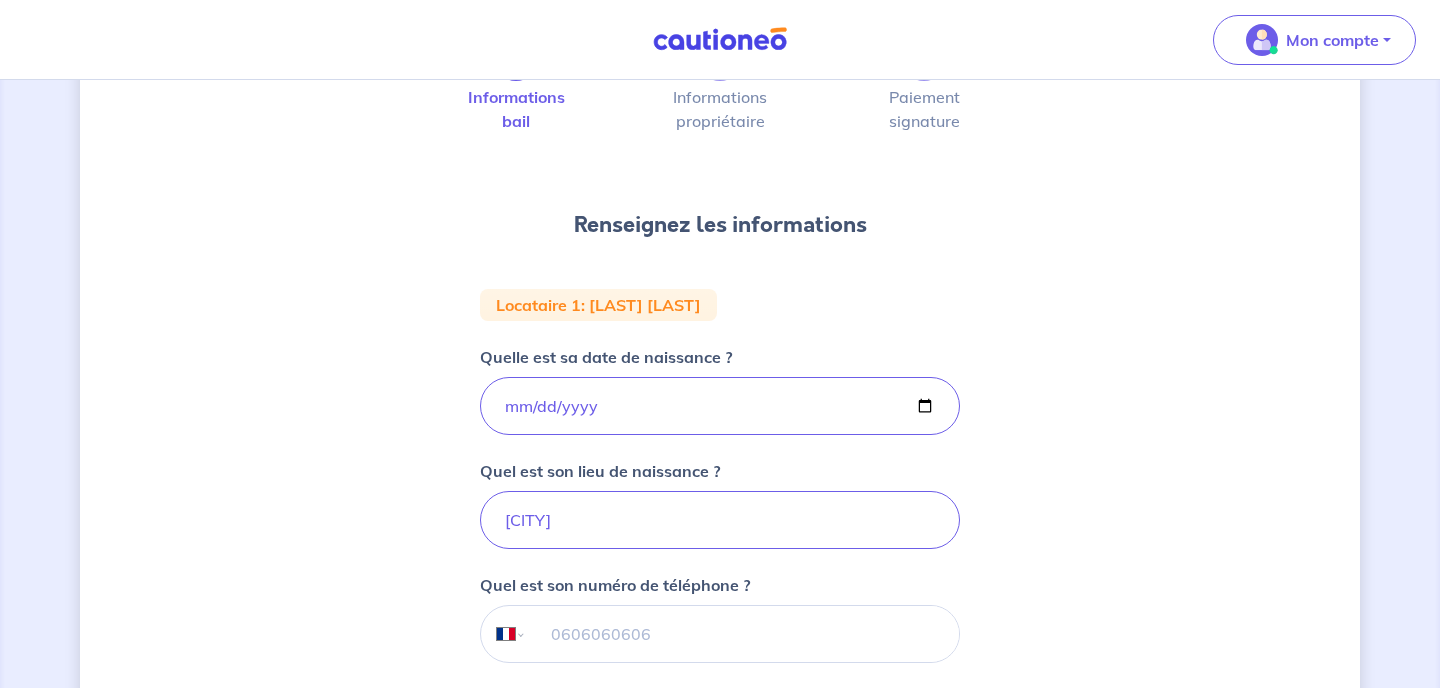 scroll, scrollTop: 216, scrollLeft: 0, axis: vertical 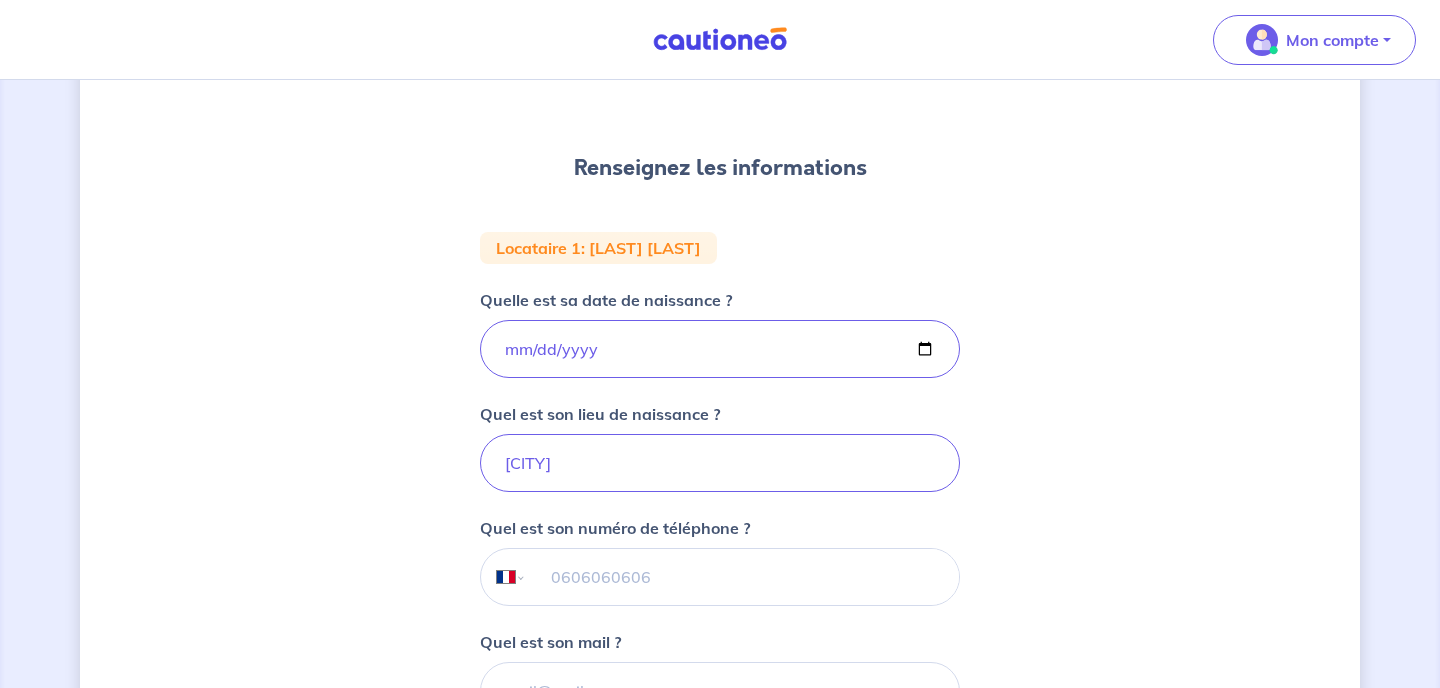 click at bounding box center (743, 577) 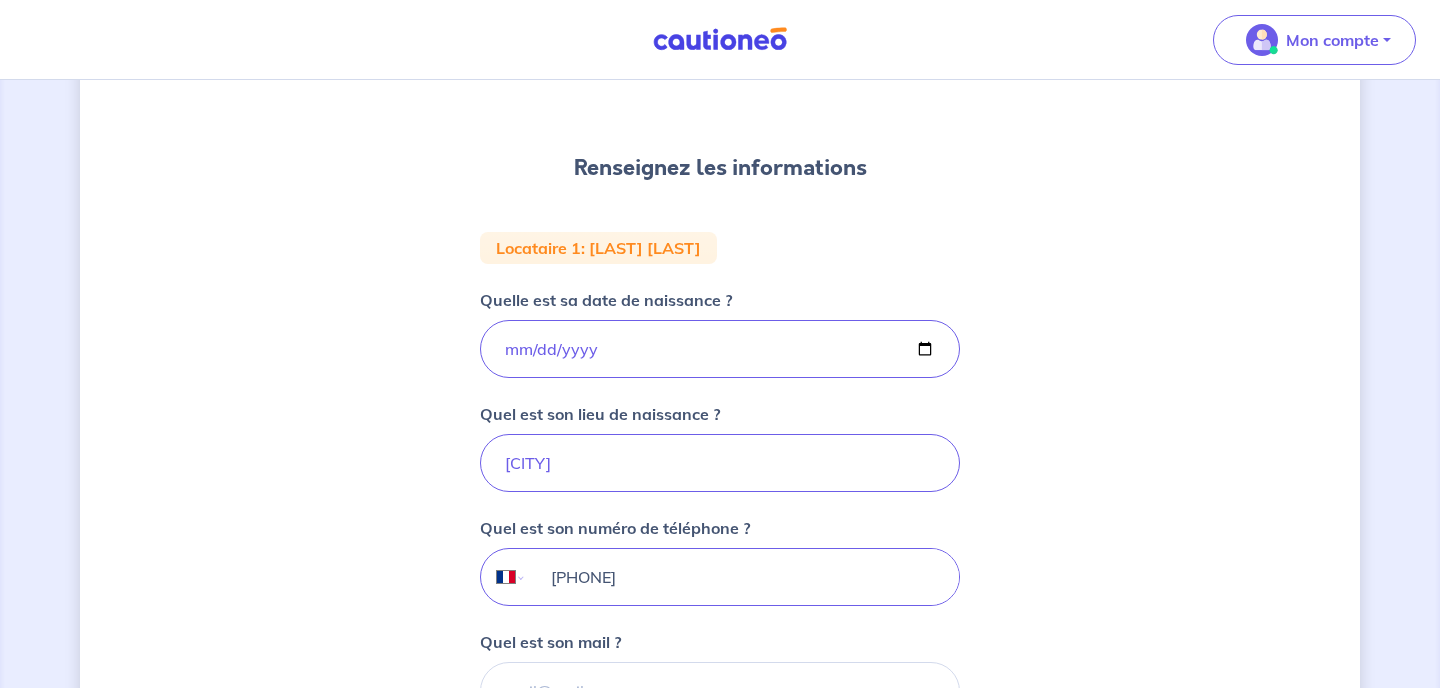 type on "[PHONE]" 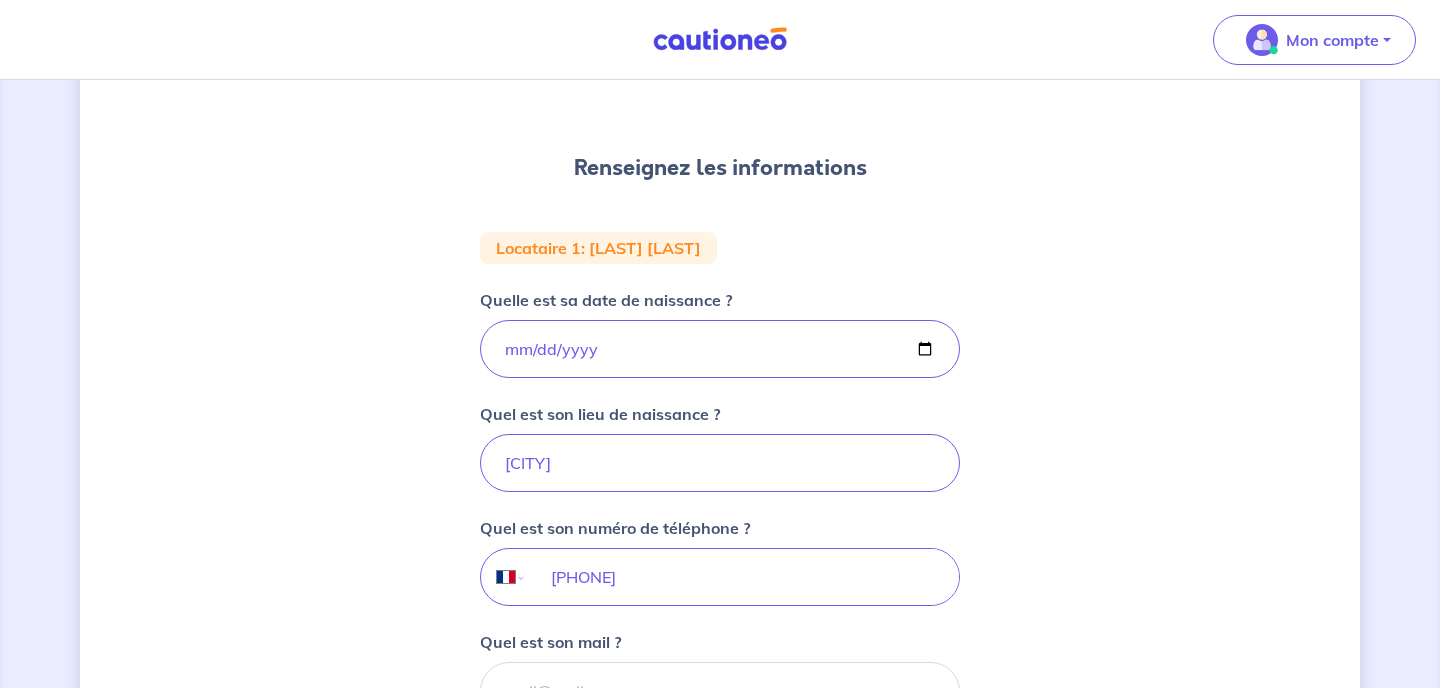click on "1 2 3 Informations
bail Informations propriétaire Paiement signature Renseignez les informations Locataire 1 : [LAST] [LAST]   Quelle est sa date de naissance ? [DATE] Quel est son lieu de naissance ? [CITY] Quel est son numéro de téléphone ? International Afghanistan Afrique du Sud Albanie Algérie Allemagne Andorre Angola Anguilla Antigua et Barbuda Arabie Saoudite Argentine Arménie Aruba Australie Autriche Azerbaïdjan Bahamas Bahrain Bangladesh Barbade Belgique Belize Bénin Bermudes Bhoutan Biélorussie Bolivie Bosnie-Herzégovine Botswana Brésil Brunéi Bulgarie Burkina Faso Burundi Cambodge Cameroun Canada Cayman Centrafrique Chili Chine (République populaire) Chypre Colombie Comores Congo (République) Corée, République (Corée du Sud) Corée, République populaire démocratique (Corée du Nord) Costa Rica Côte d'Ivoire Croatie Cuba Curaçao Danemark Djibouti Dominicaine (République) Dominique Egypte El Salvador Émirats Arabes Unis Equateur Erythrée Espagne Fidji" at bounding box center [720, 442] 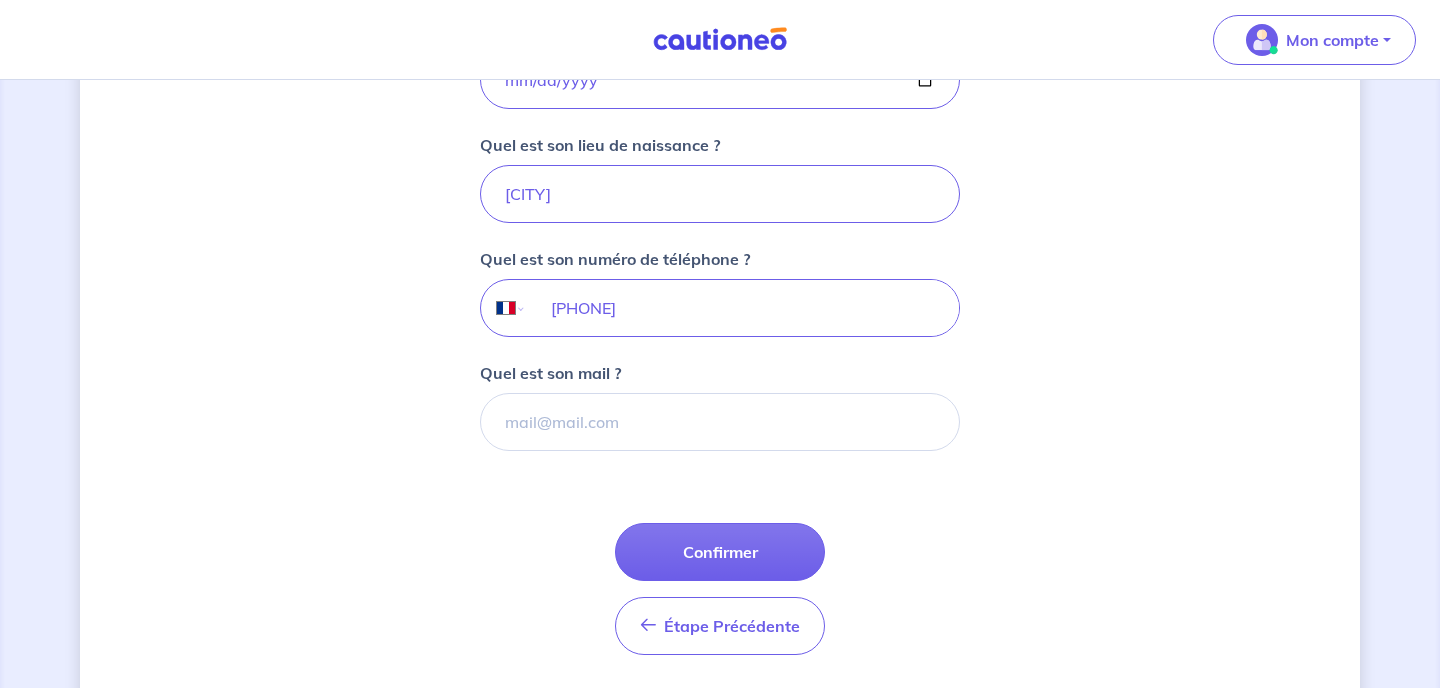 scroll, scrollTop: 486, scrollLeft: 0, axis: vertical 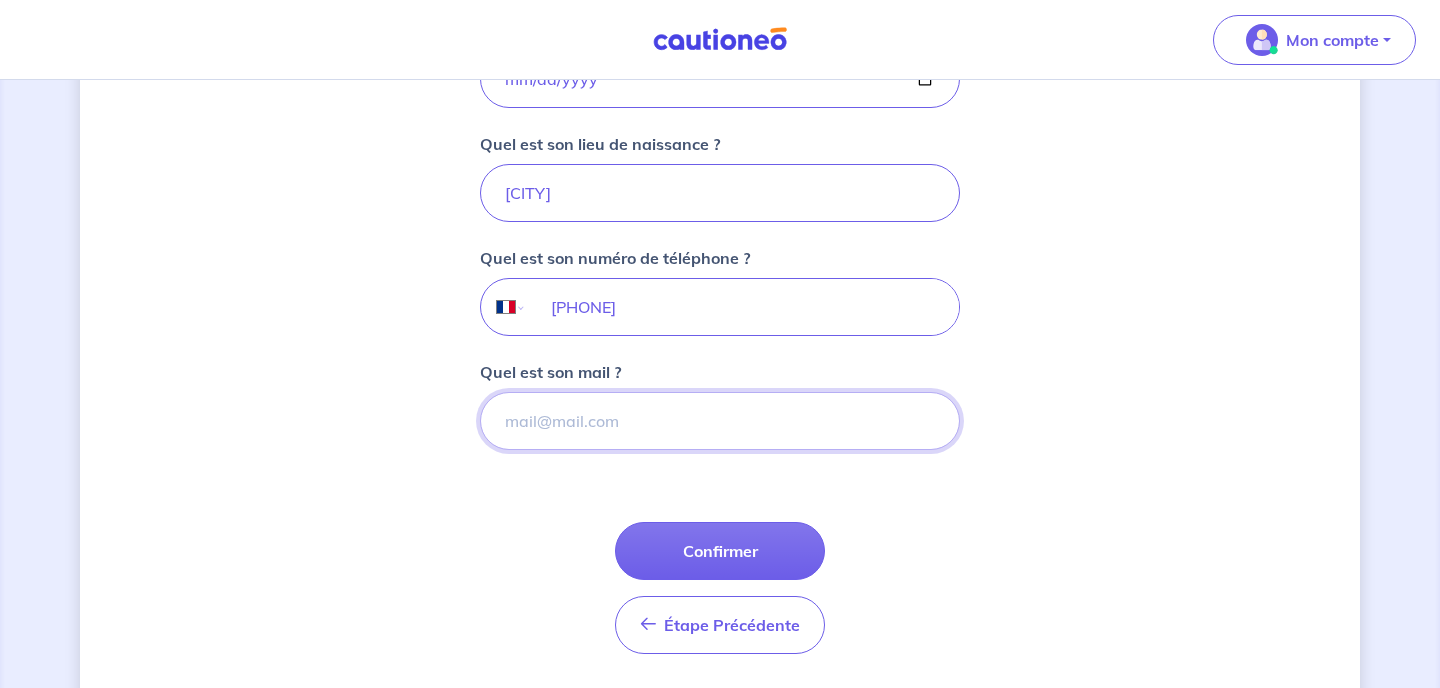 click on "Quel est son mail ?" at bounding box center (720, 421) 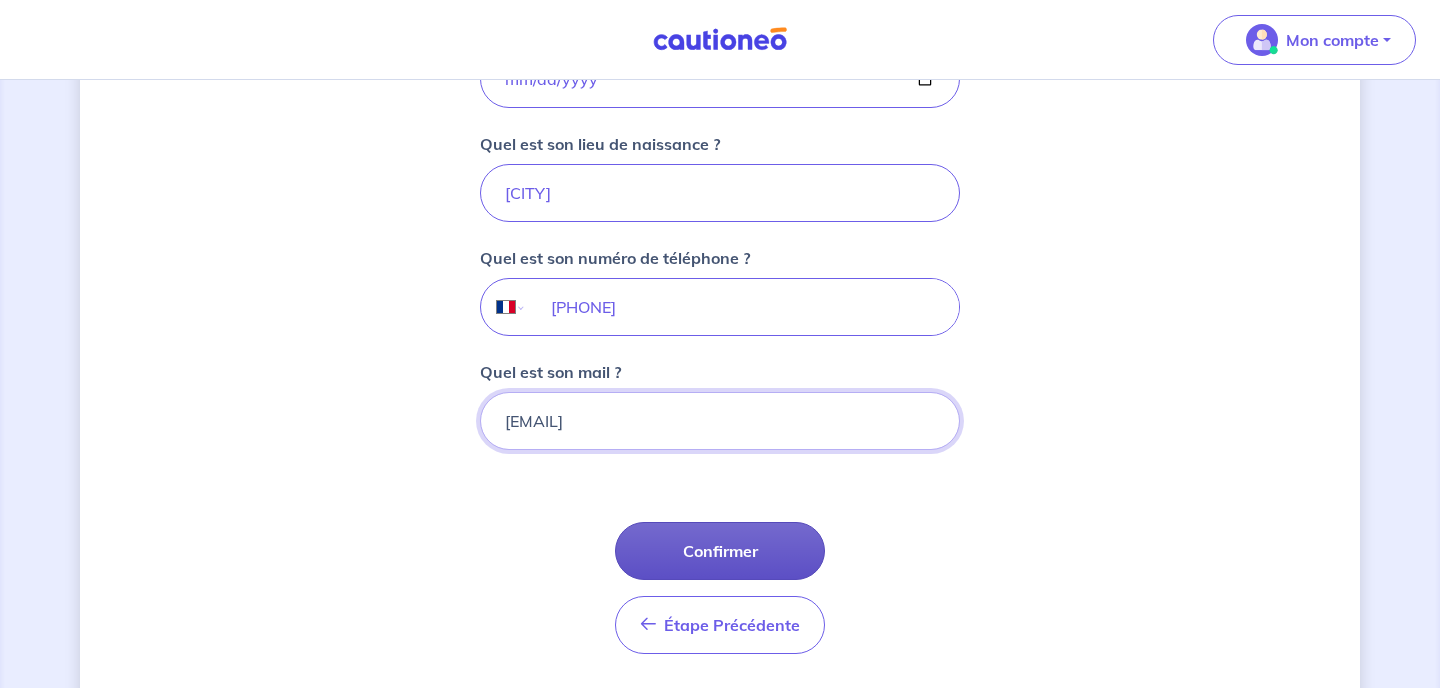 type on "[EMAIL]" 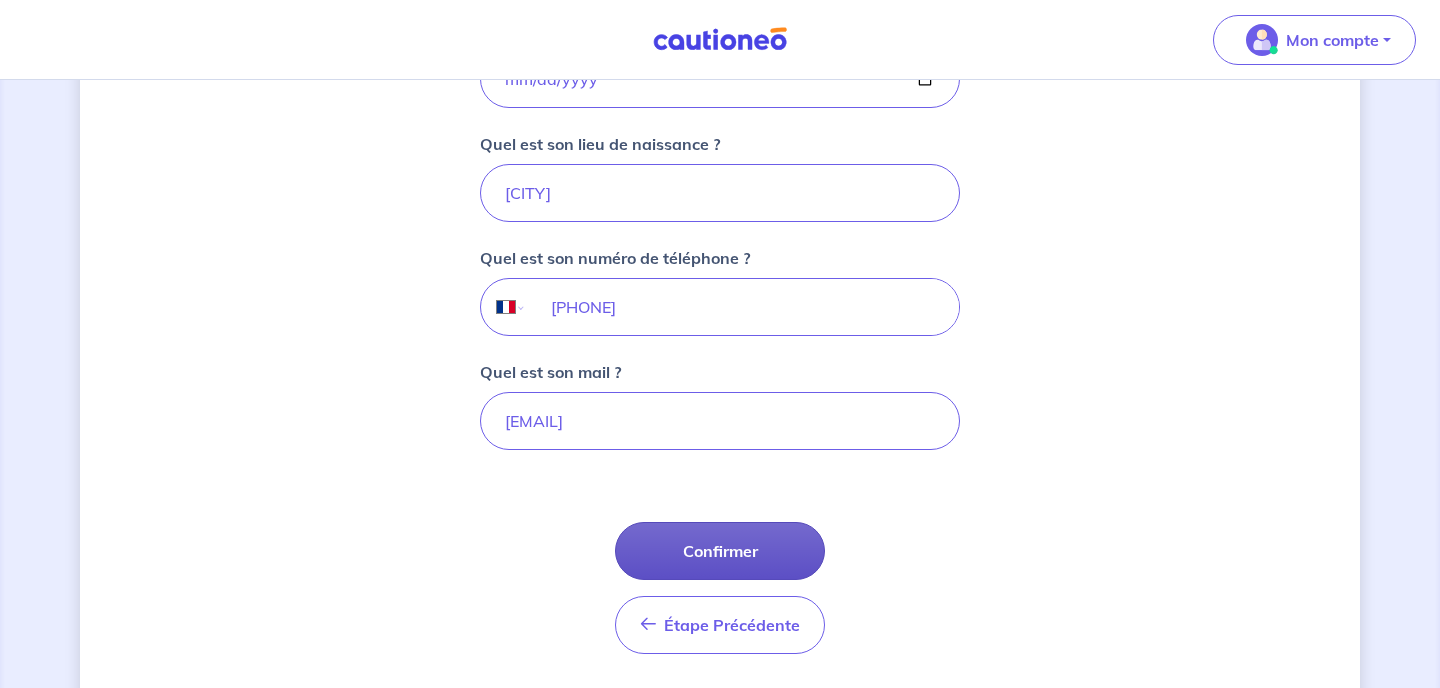 click on "Confirmer" at bounding box center (720, 551) 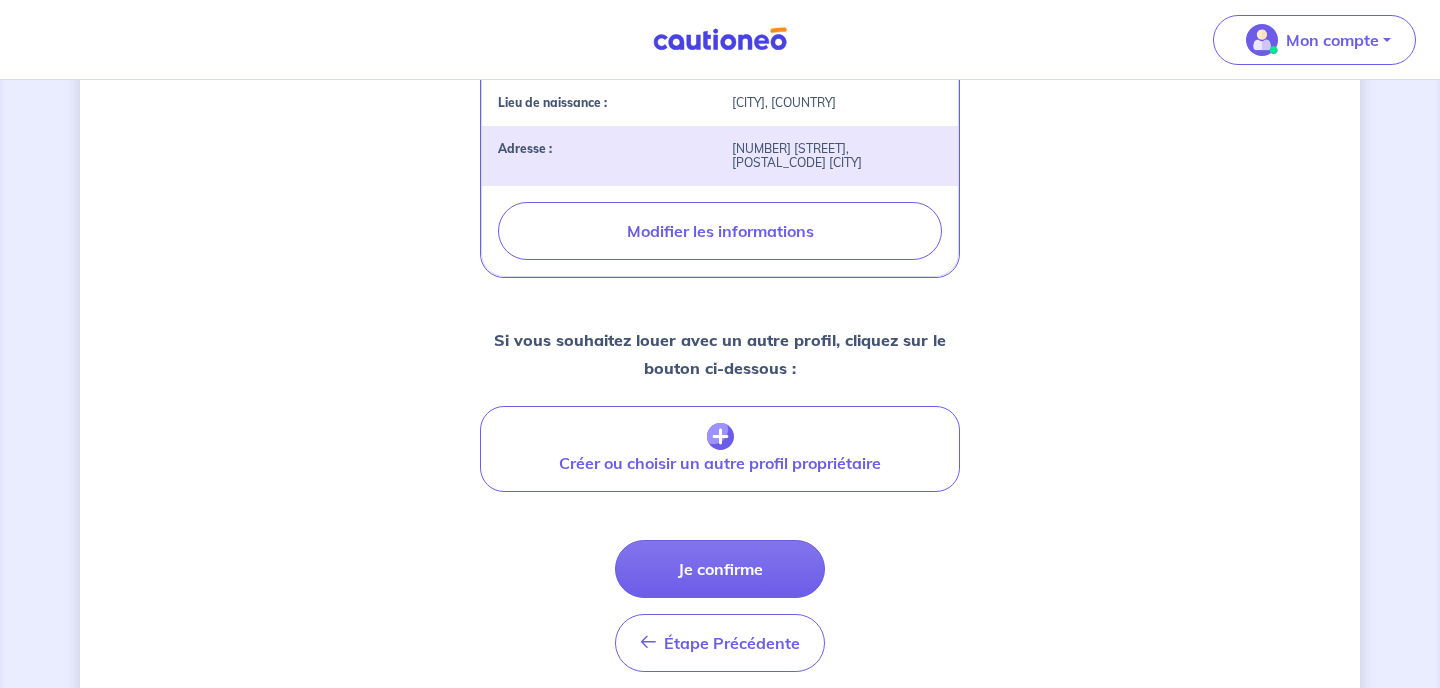 scroll, scrollTop: 696, scrollLeft: 0, axis: vertical 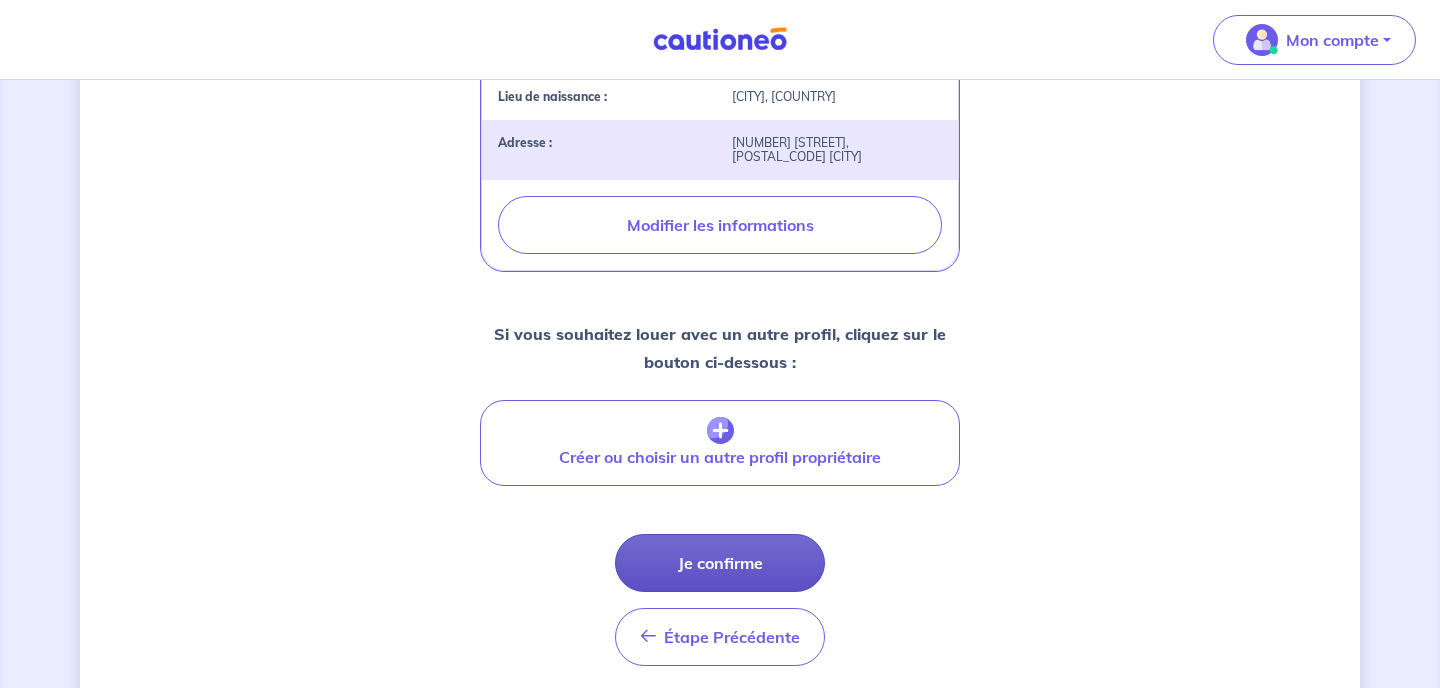 click on "Je confirme" at bounding box center (720, 563) 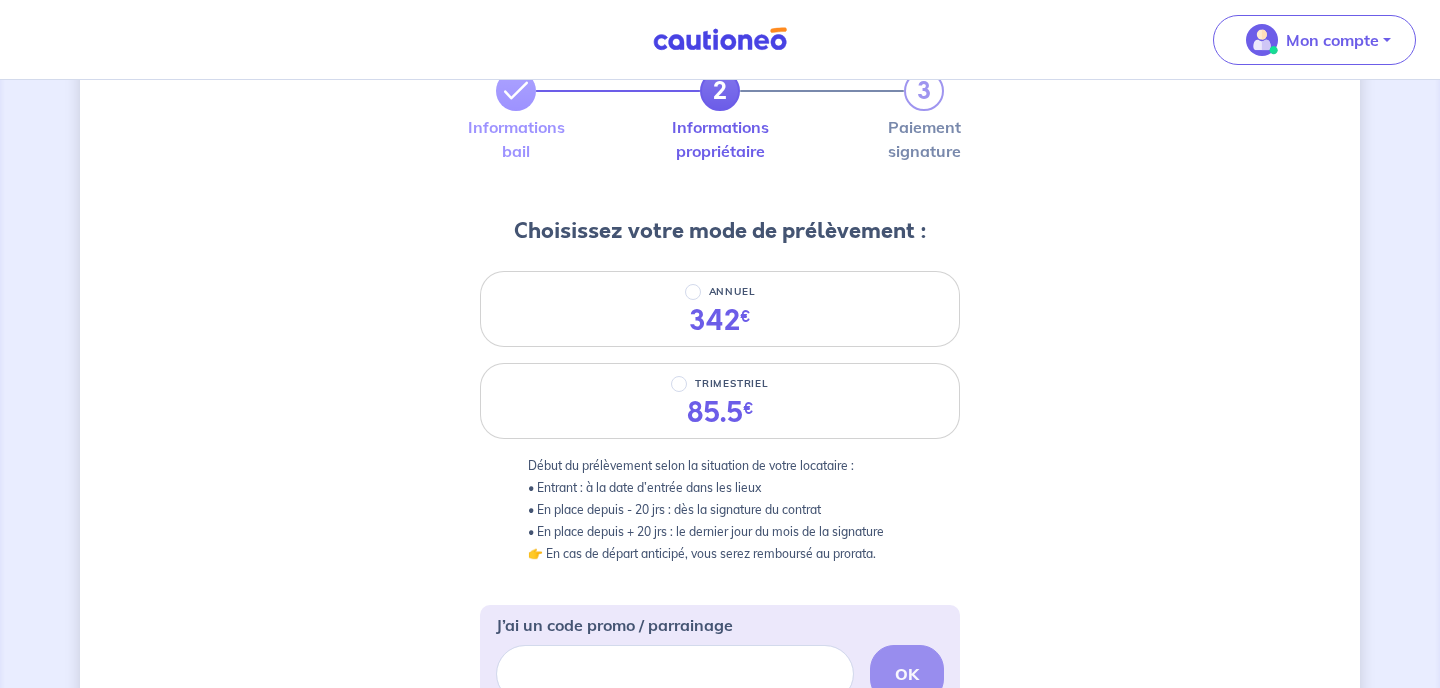 scroll, scrollTop: 134, scrollLeft: 0, axis: vertical 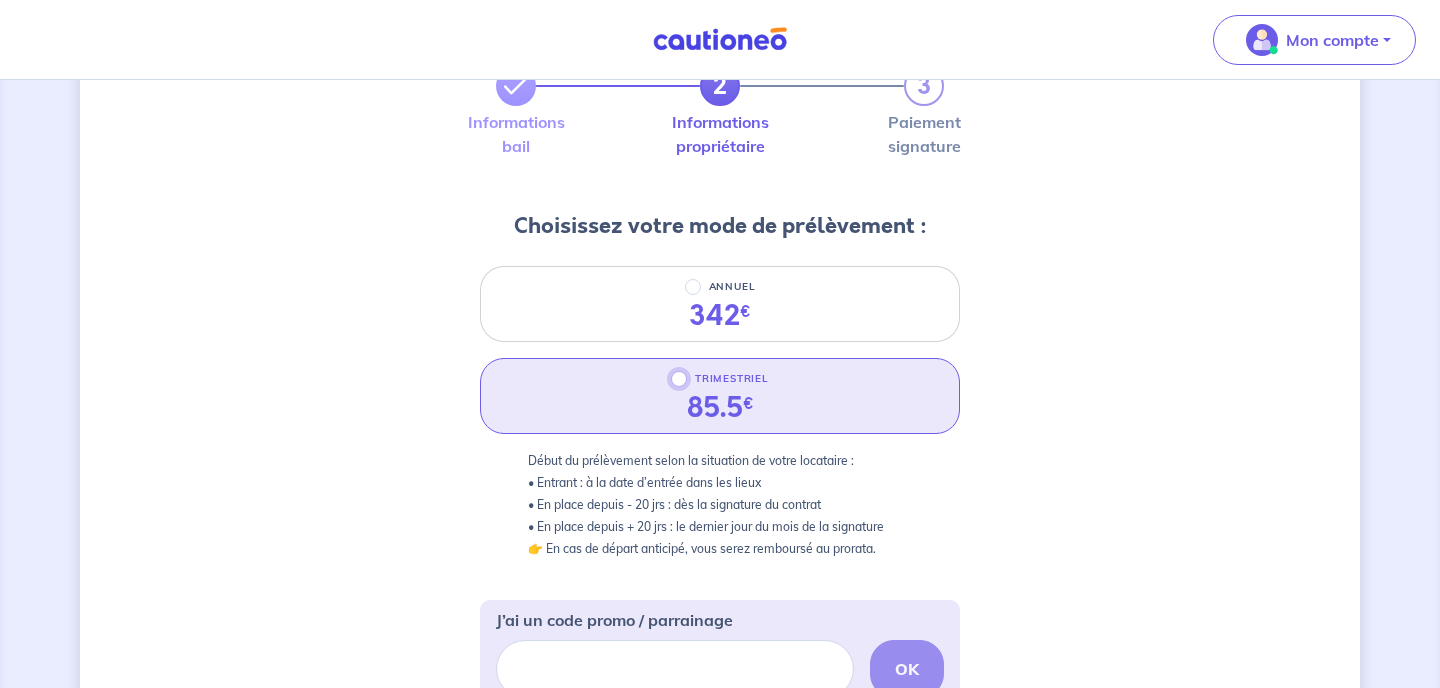 click on "TRIMESTRIEL" at bounding box center [679, 379] 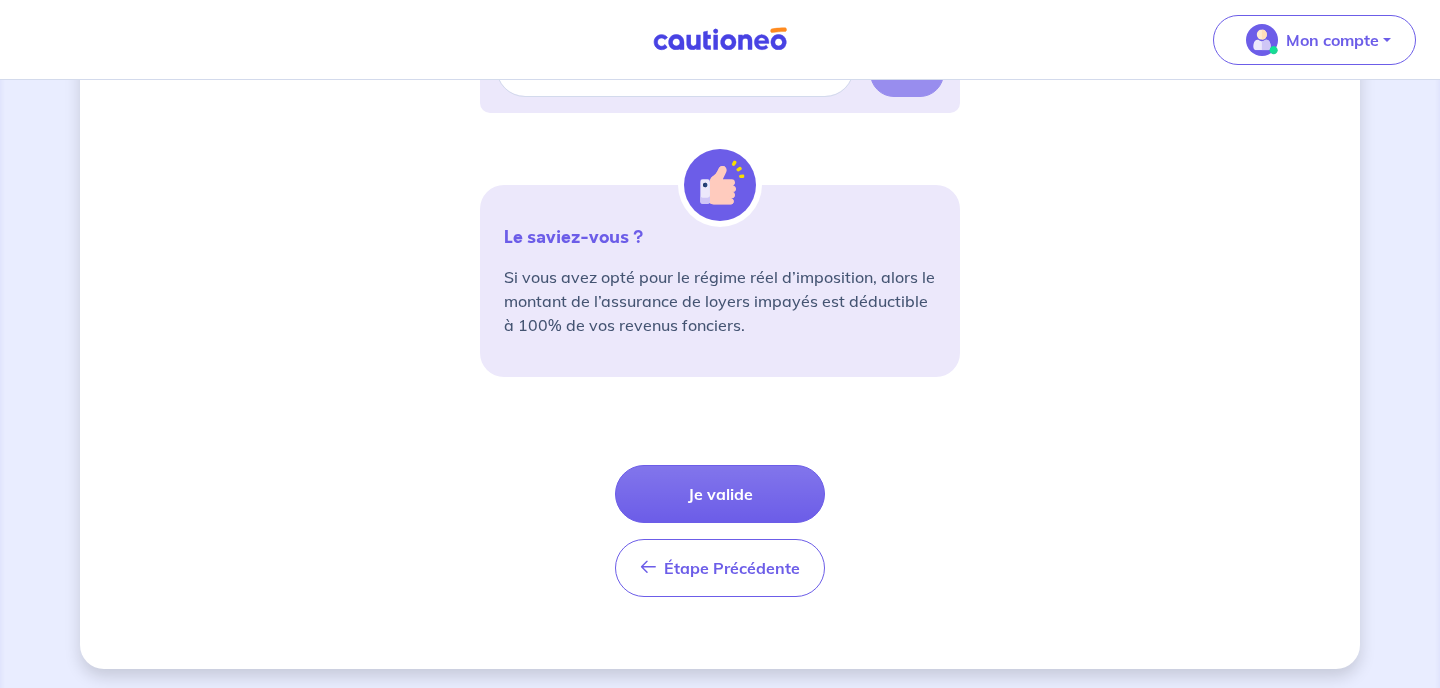 scroll, scrollTop: 740, scrollLeft: 0, axis: vertical 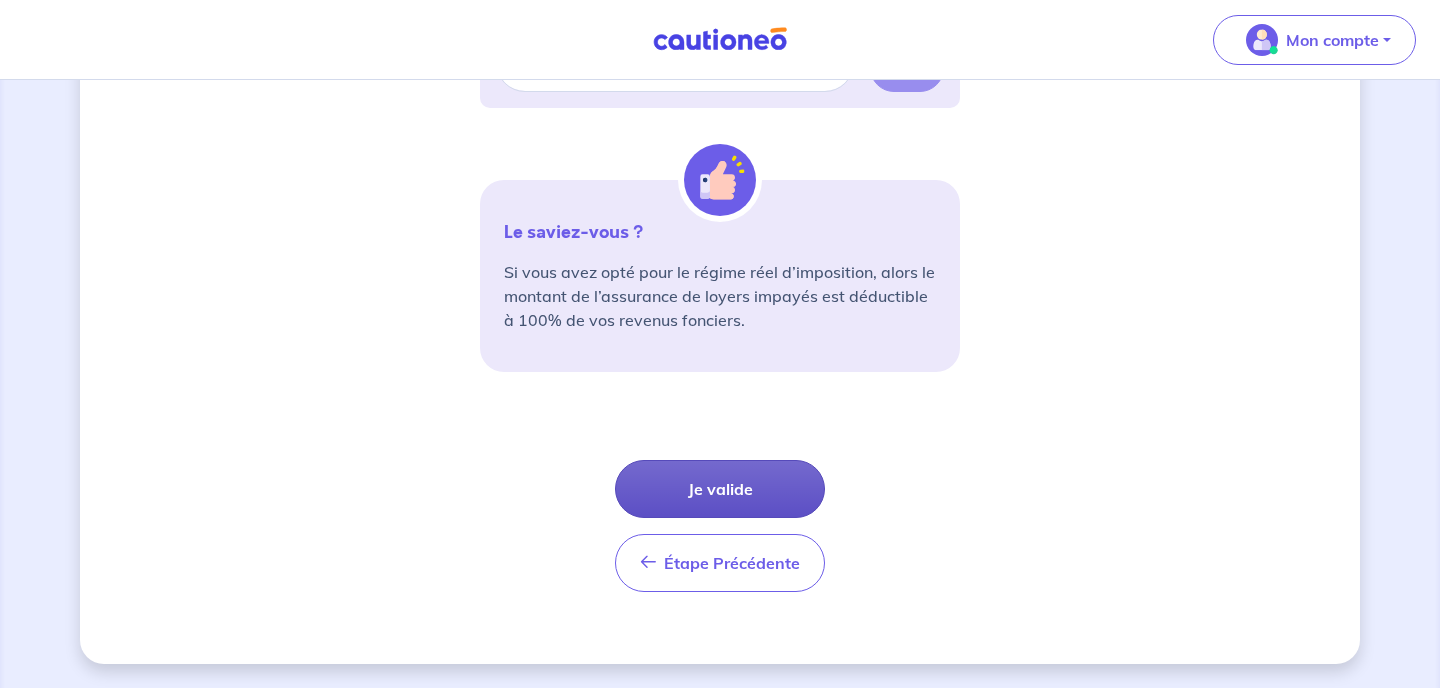click on "Je valide" at bounding box center (720, 489) 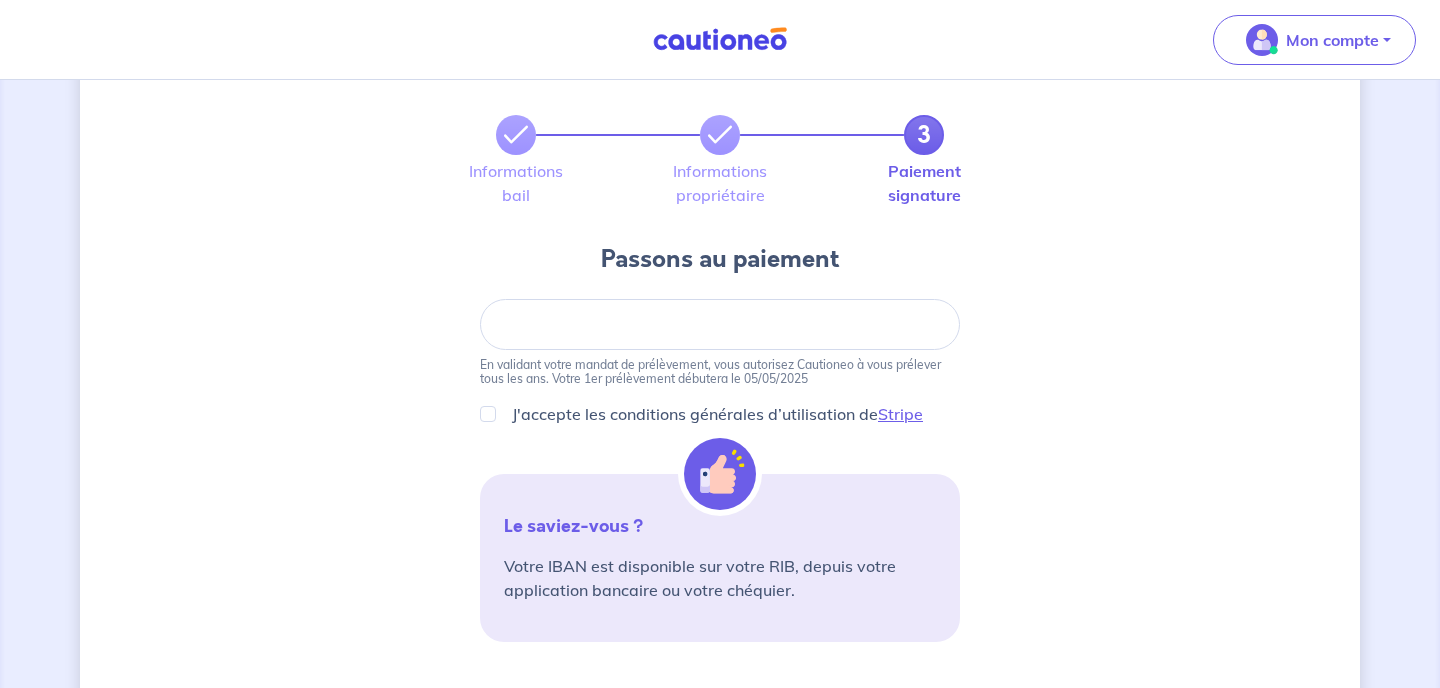 scroll, scrollTop: 83, scrollLeft: 0, axis: vertical 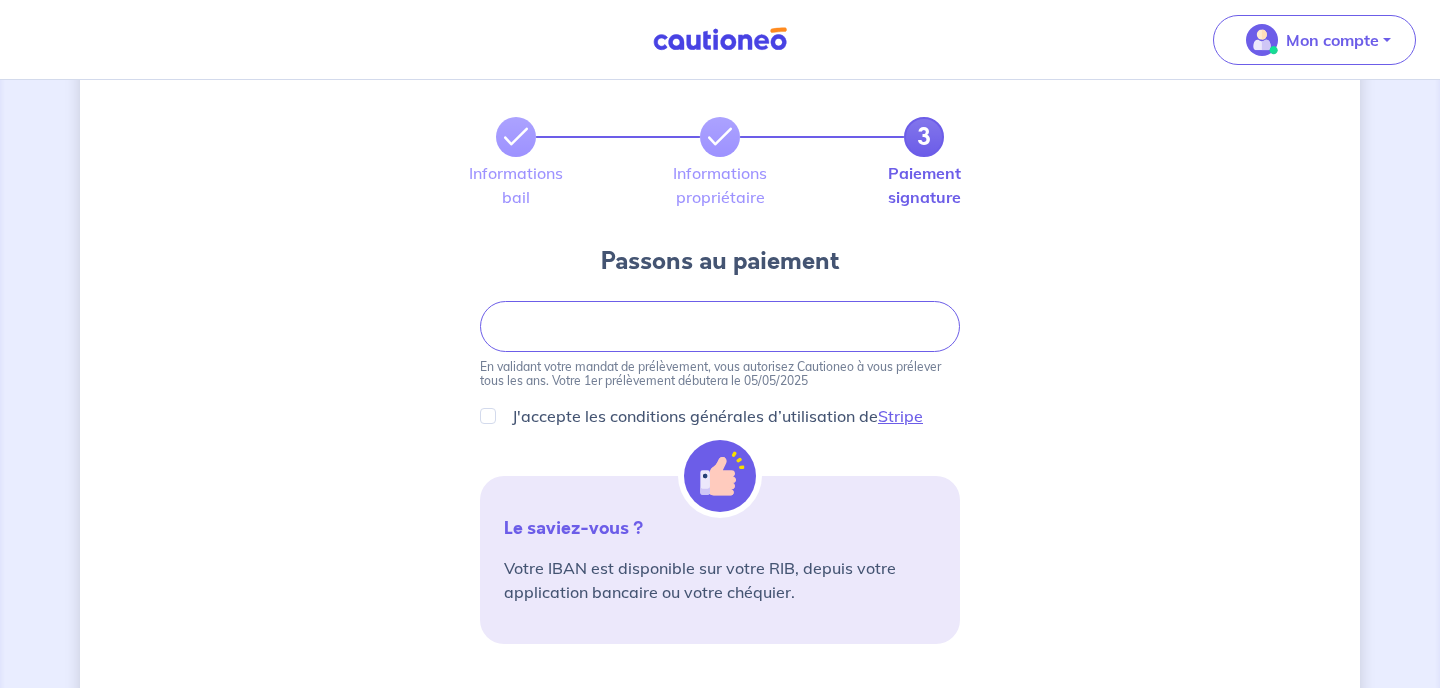 click on "3 Informations
bail Informations propriétaire Paiement signature Passons au paiement Je valide En validant votre mandat de prélèvement, vous autorisez Cautioneo à vous prélever tous les ans. Votre 1er prélèvement débutera le [DATE] J'accepte les conditions générales d’utilisation de  Stripe Le saviez-vous ? Votre IBAN est disponible sur votre RIB, depuis votre application bancaire ou votre chéquier. En cas de questions, contactez-nous via  notre formulaire  ou au  [PHONE] Vous préférez payer ces contrats par virement ou carte bleue ?
Cliquez ici
(Vous recevrez votre facture par mail à régler en ligne). Étape Précédente Précédent Confirmer Confirmer" at bounding box center [720, 594] 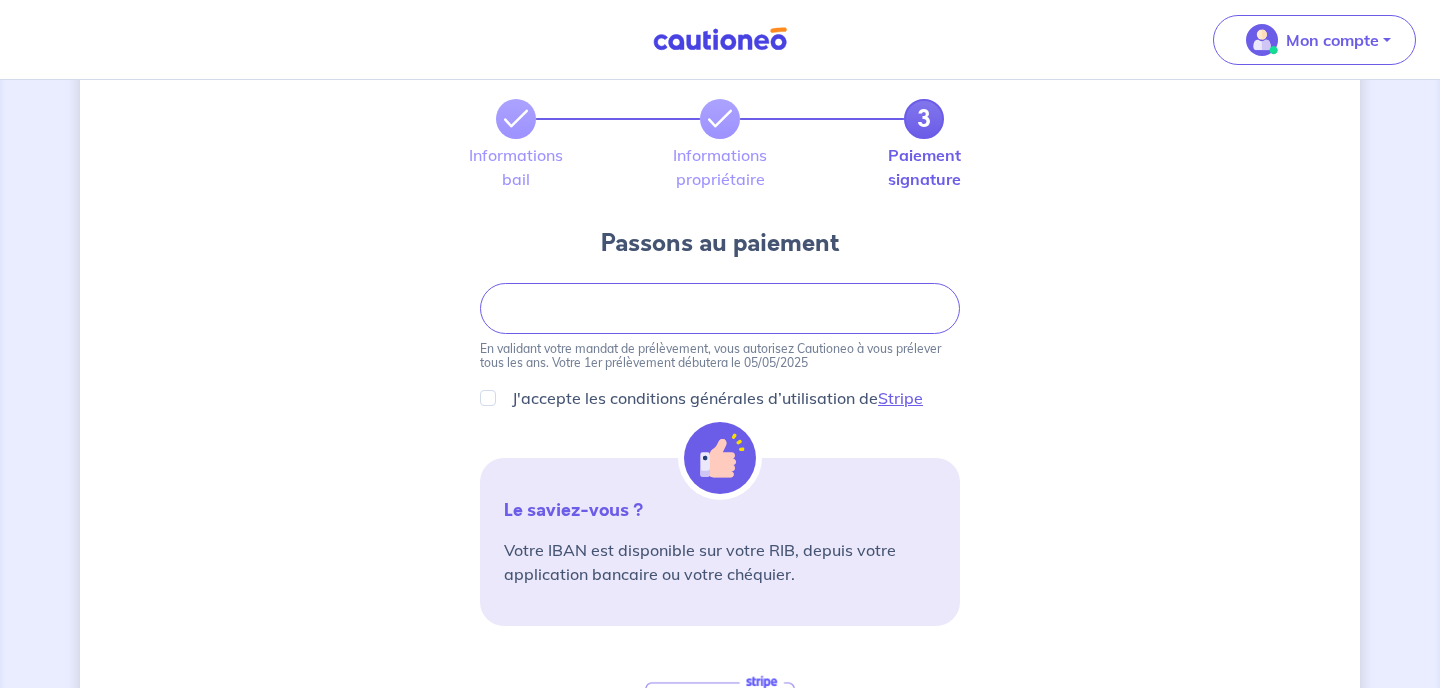 scroll, scrollTop: 25, scrollLeft: 0, axis: vertical 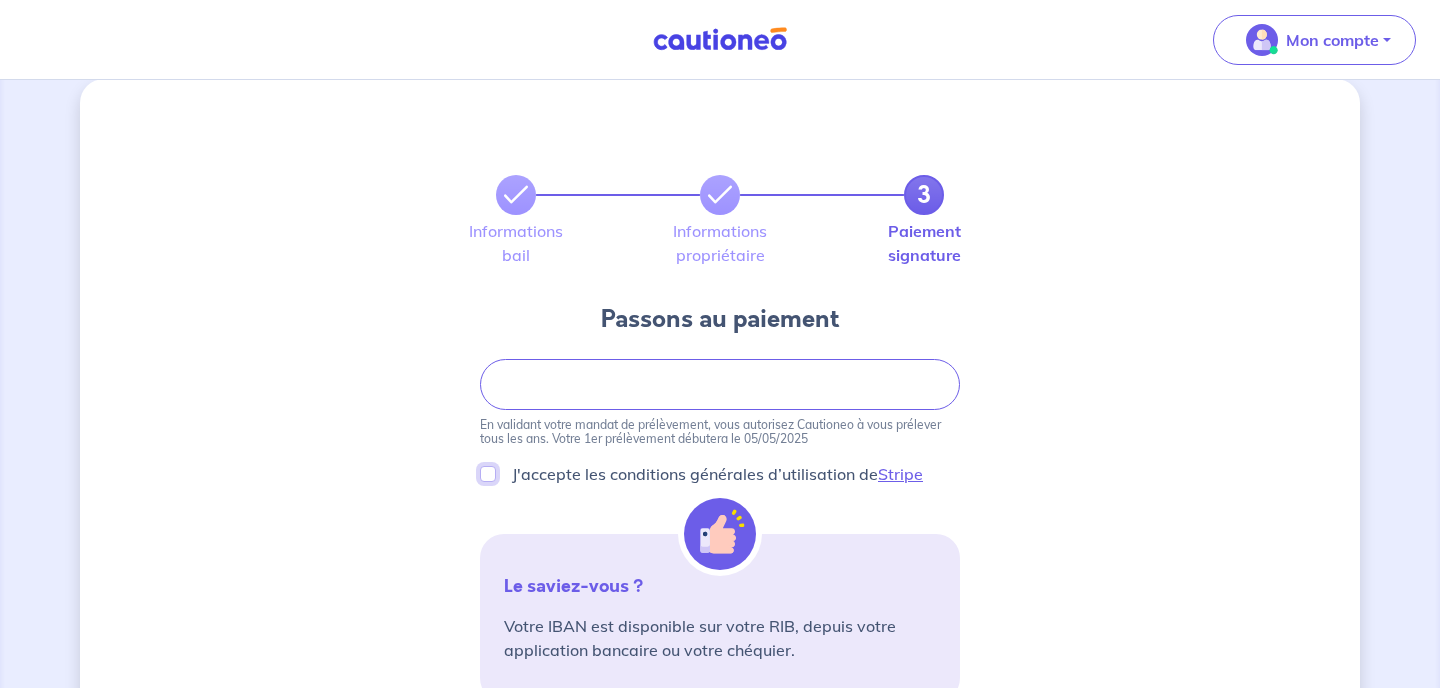 click on "J'accepte les conditions générales d’utilisation de  Stripe" at bounding box center (488, 474) 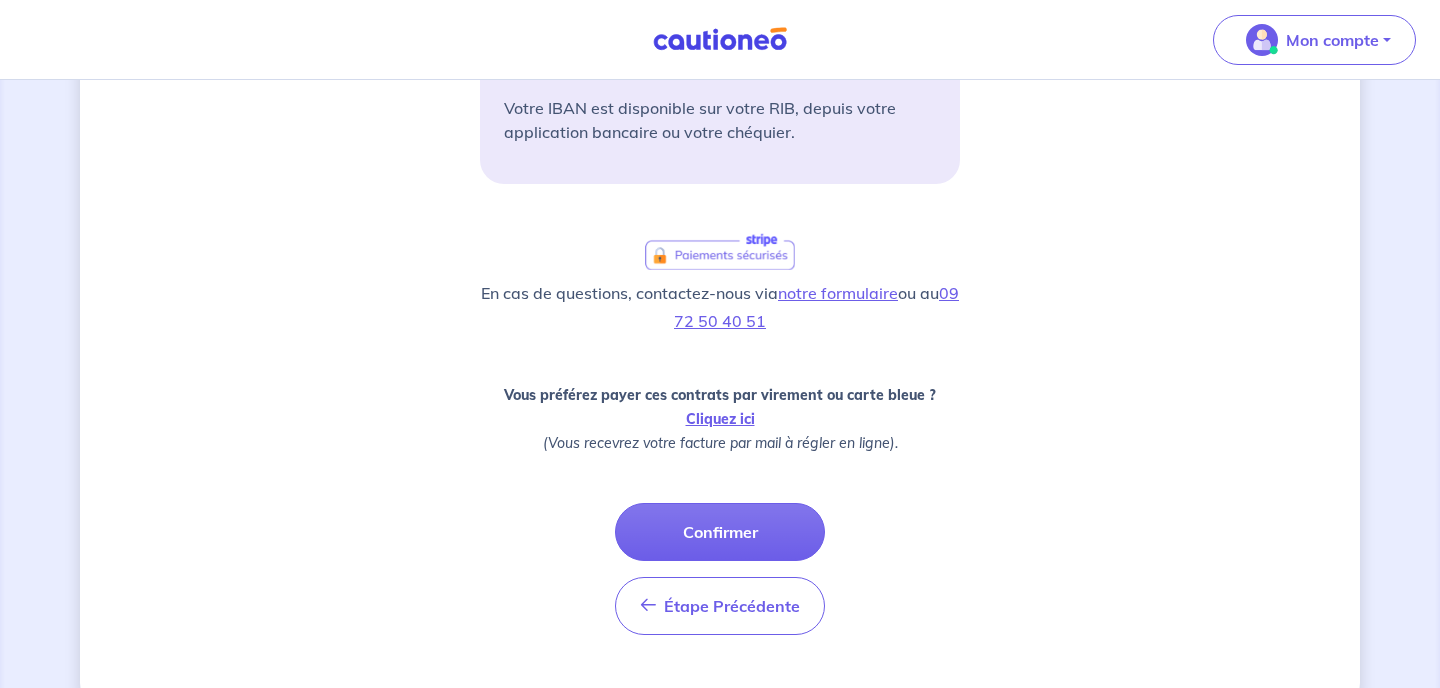 scroll, scrollTop: 548, scrollLeft: 0, axis: vertical 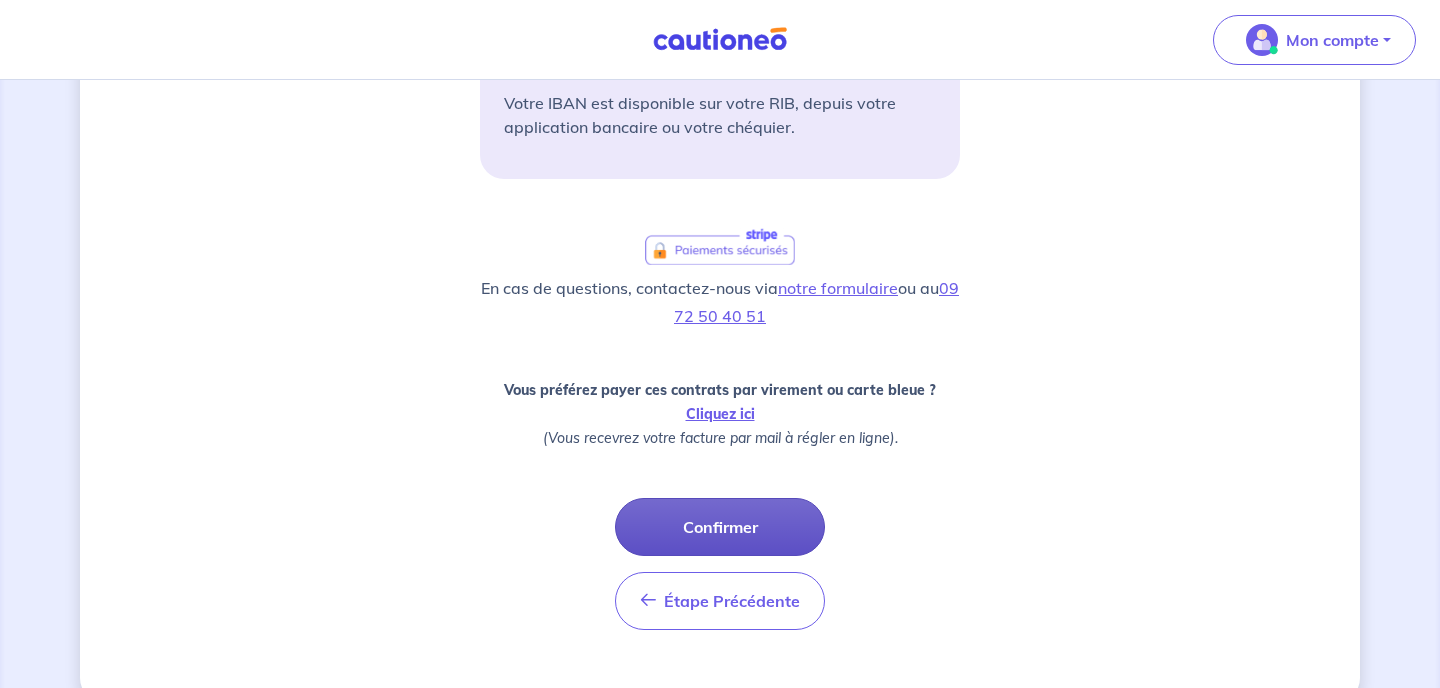 click on "Confirmer" at bounding box center [720, 527] 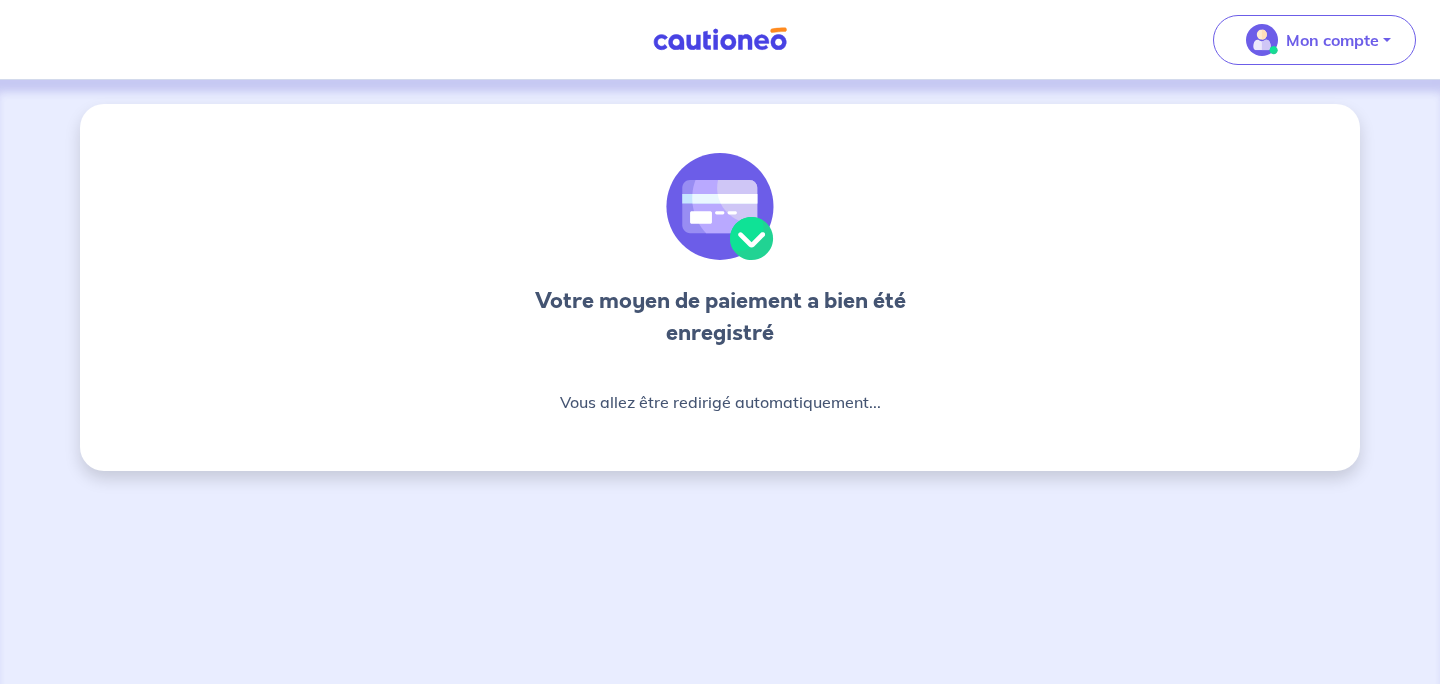 scroll, scrollTop: 0, scrollLeft: 0, axis: both 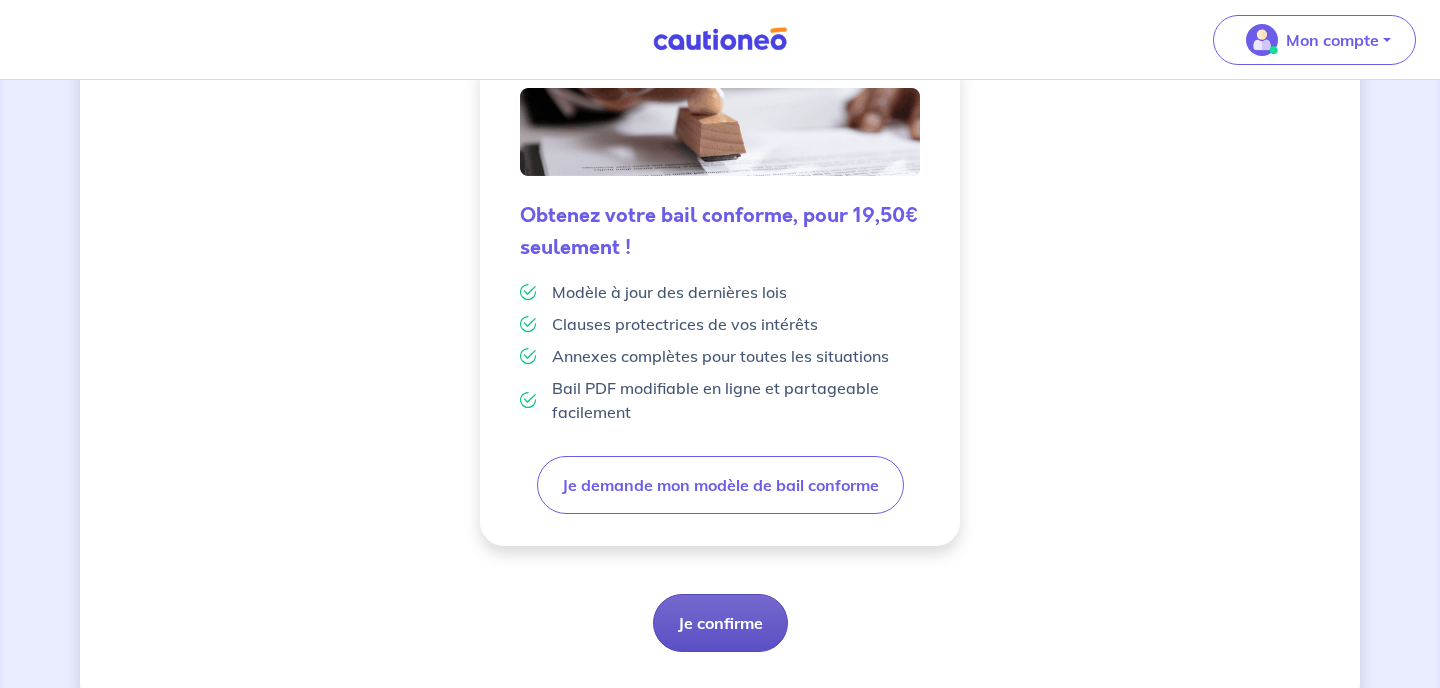 click on "Je confirme" at bounding box center (720, 623) 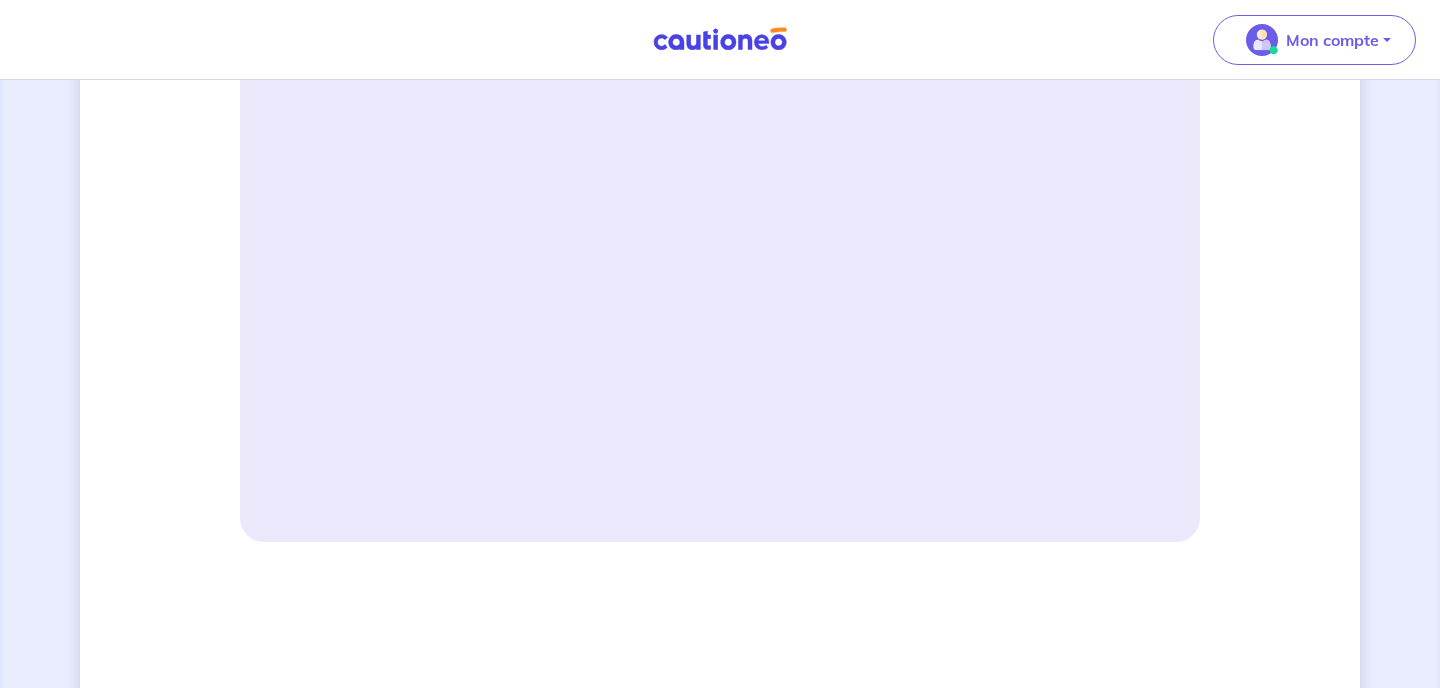 scroll, scrollTop: 844, scrollLeft: 0, axis: vertical 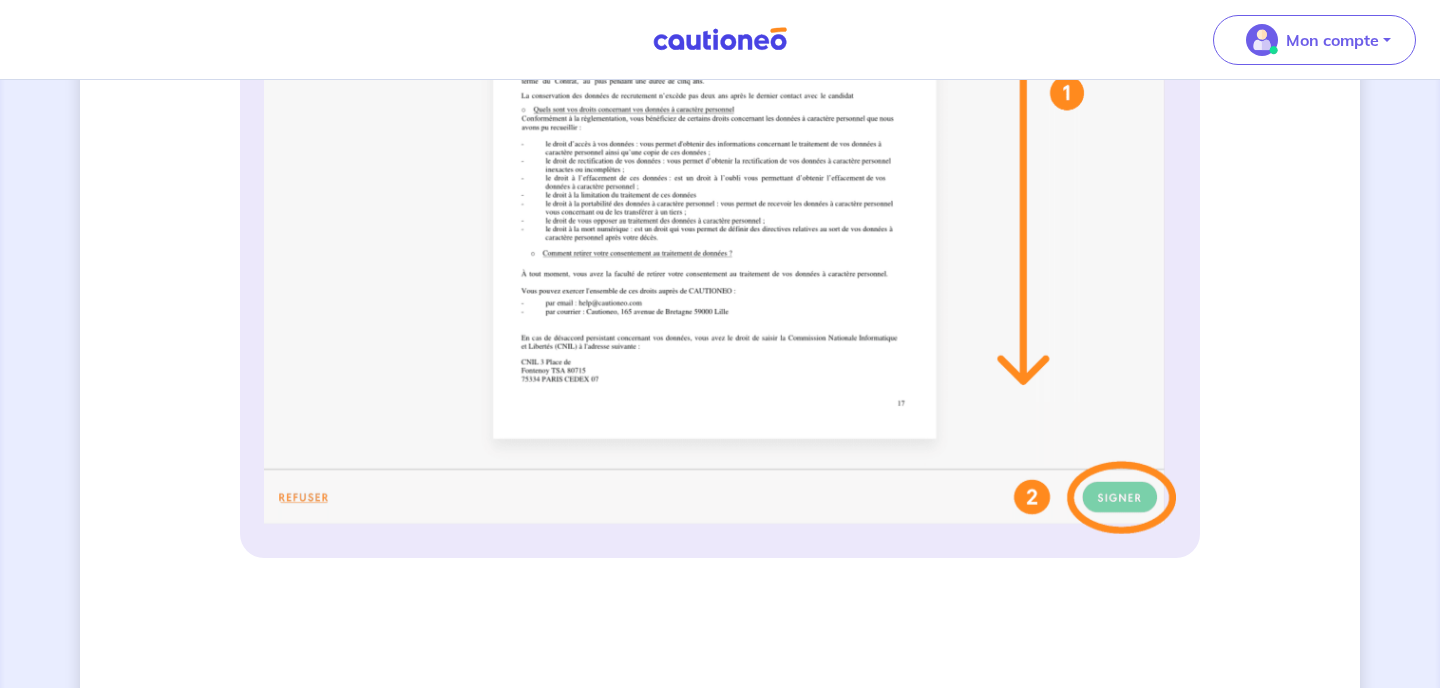click at bounding box center (720, 137) 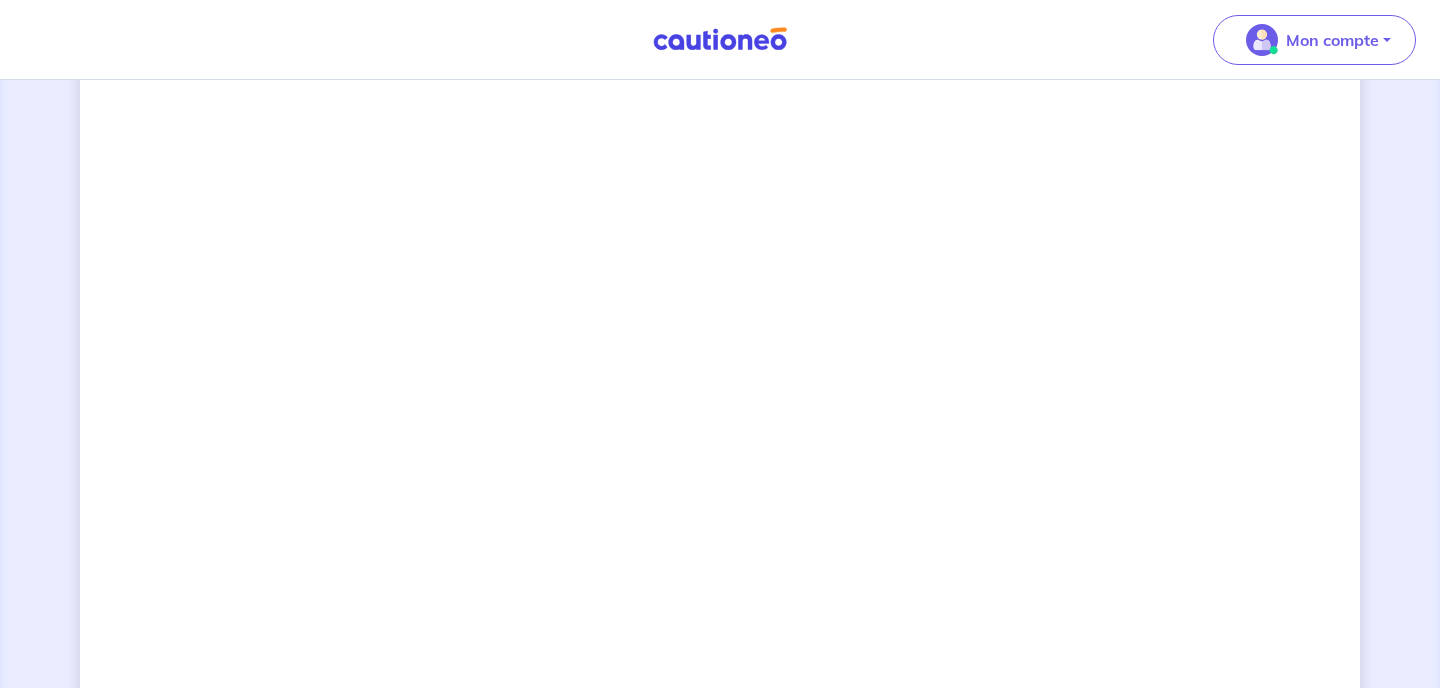 scroll, scrollTop: 854, scrollLeft: 0, axis: vertical 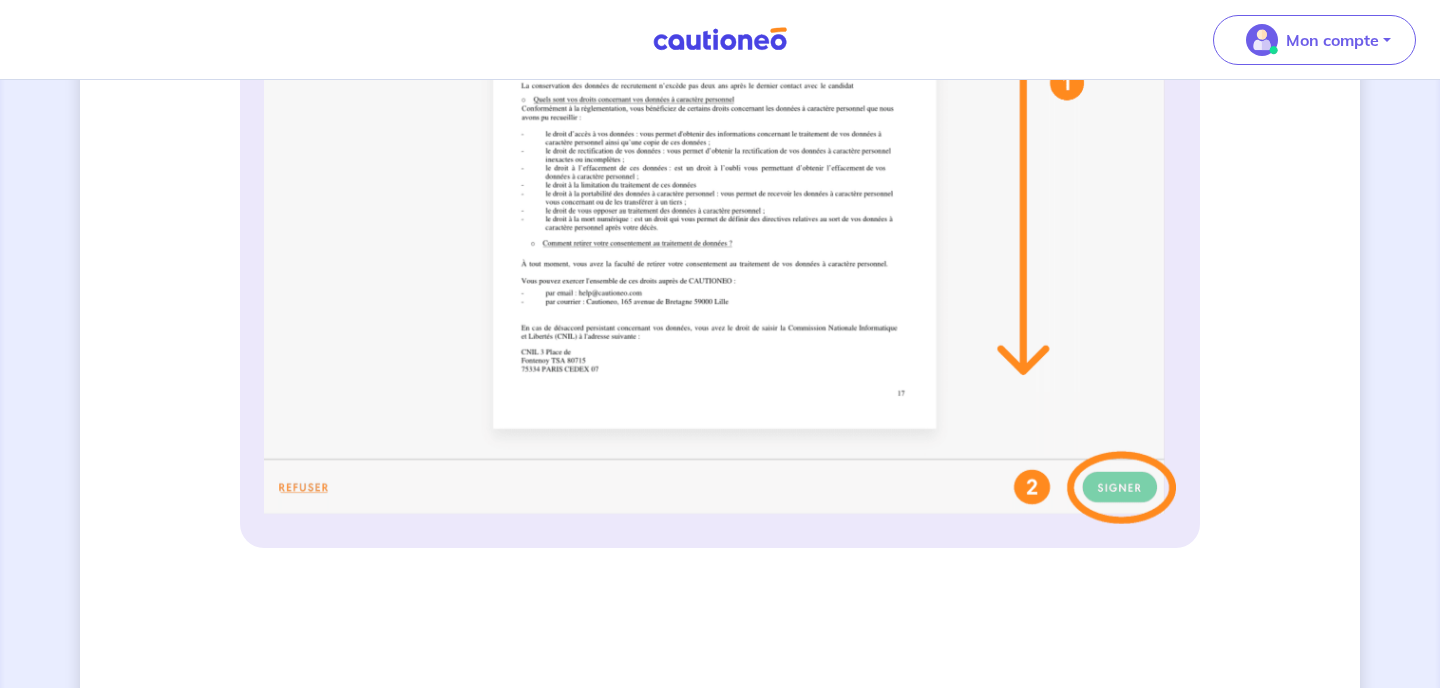 click at bounding box center [720, 127] 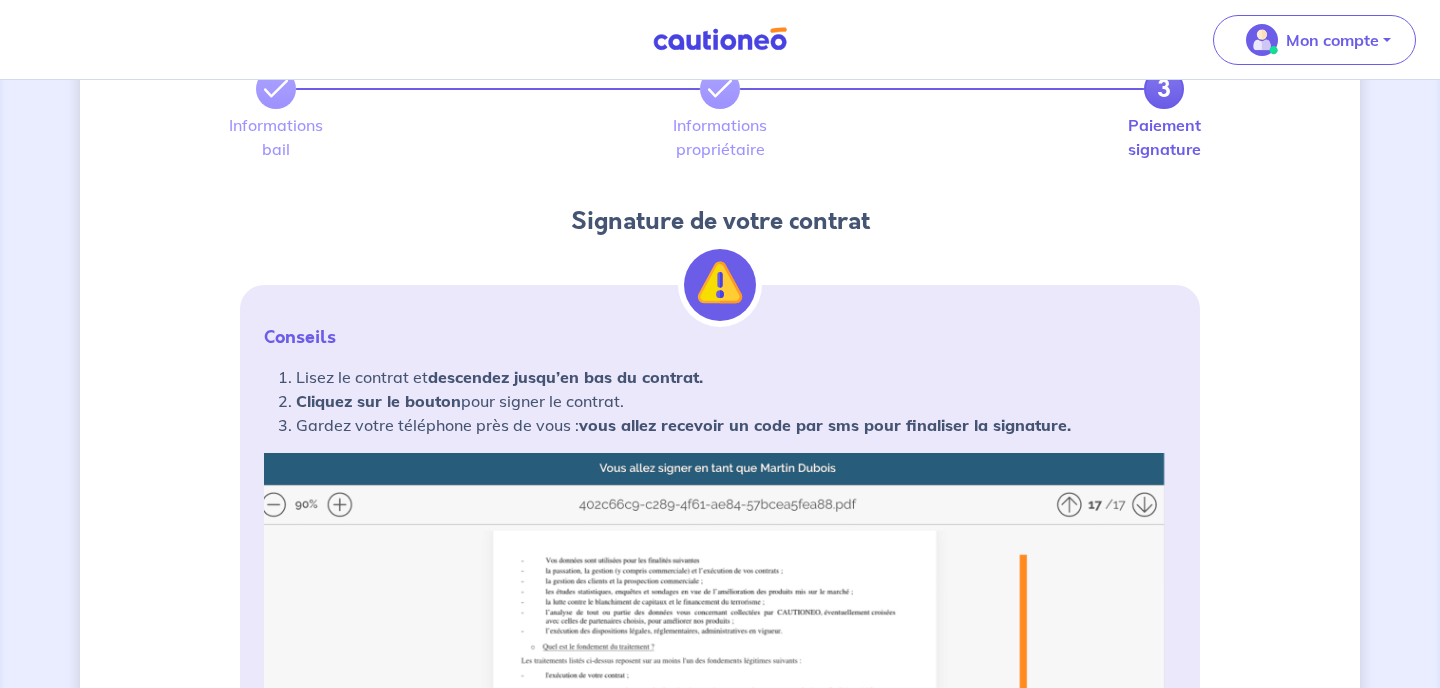 scroll, scrollTop: 134, scrollLeft: 0, axis: vertical 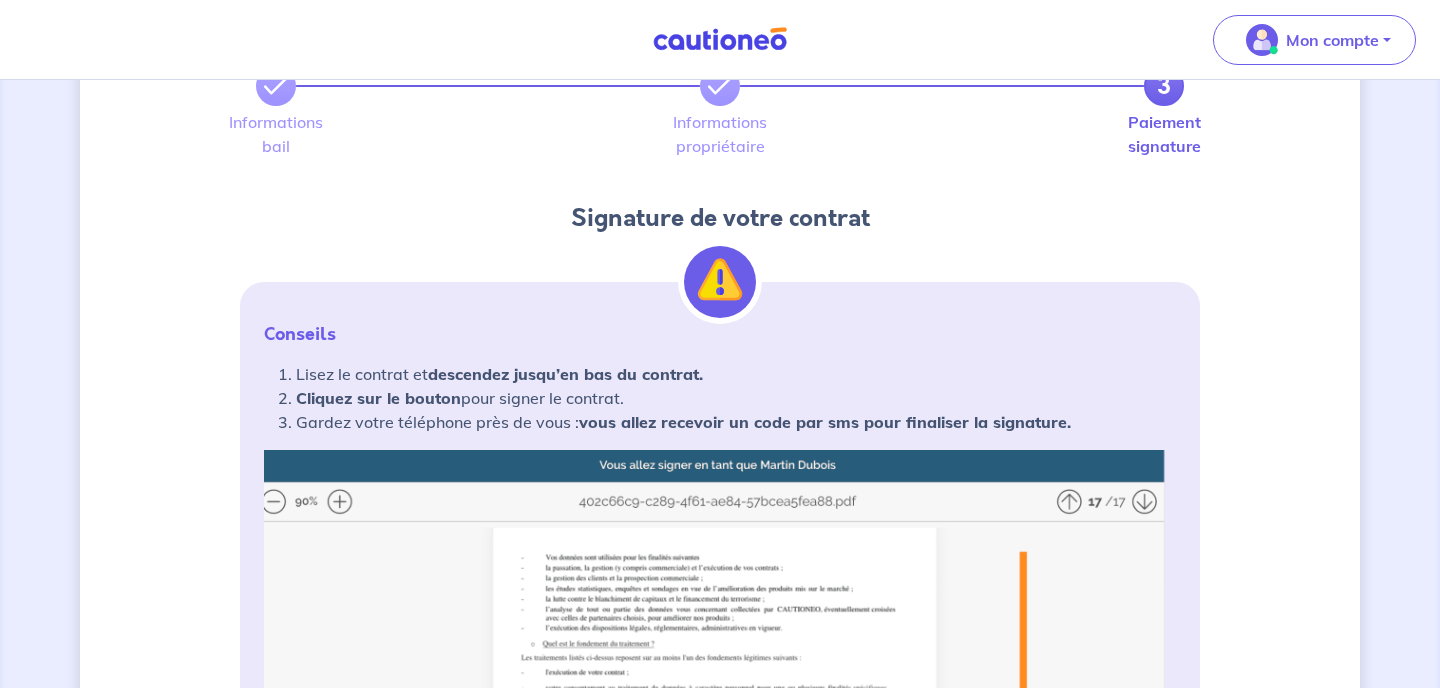 click at bounding box center [720, 847] 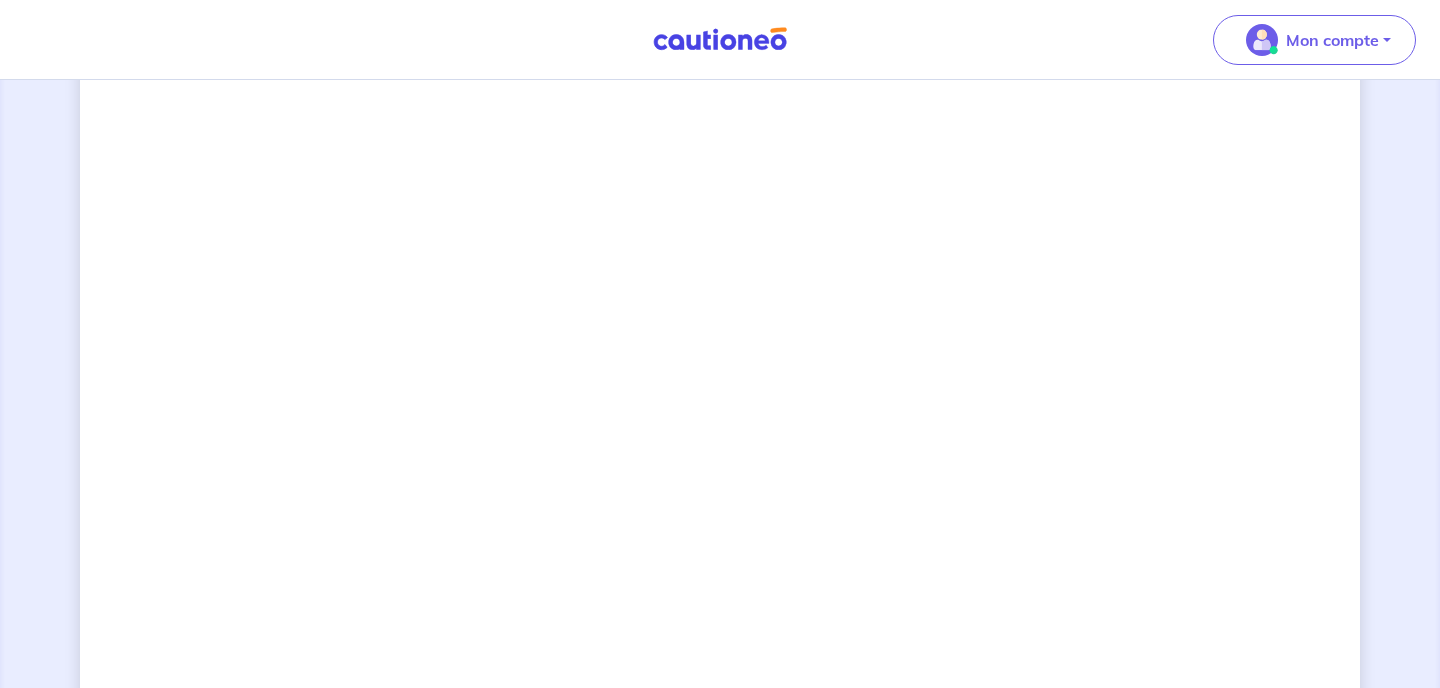 scroll, scrollTop: 1504, scrollLeft: 0, axis: vertical 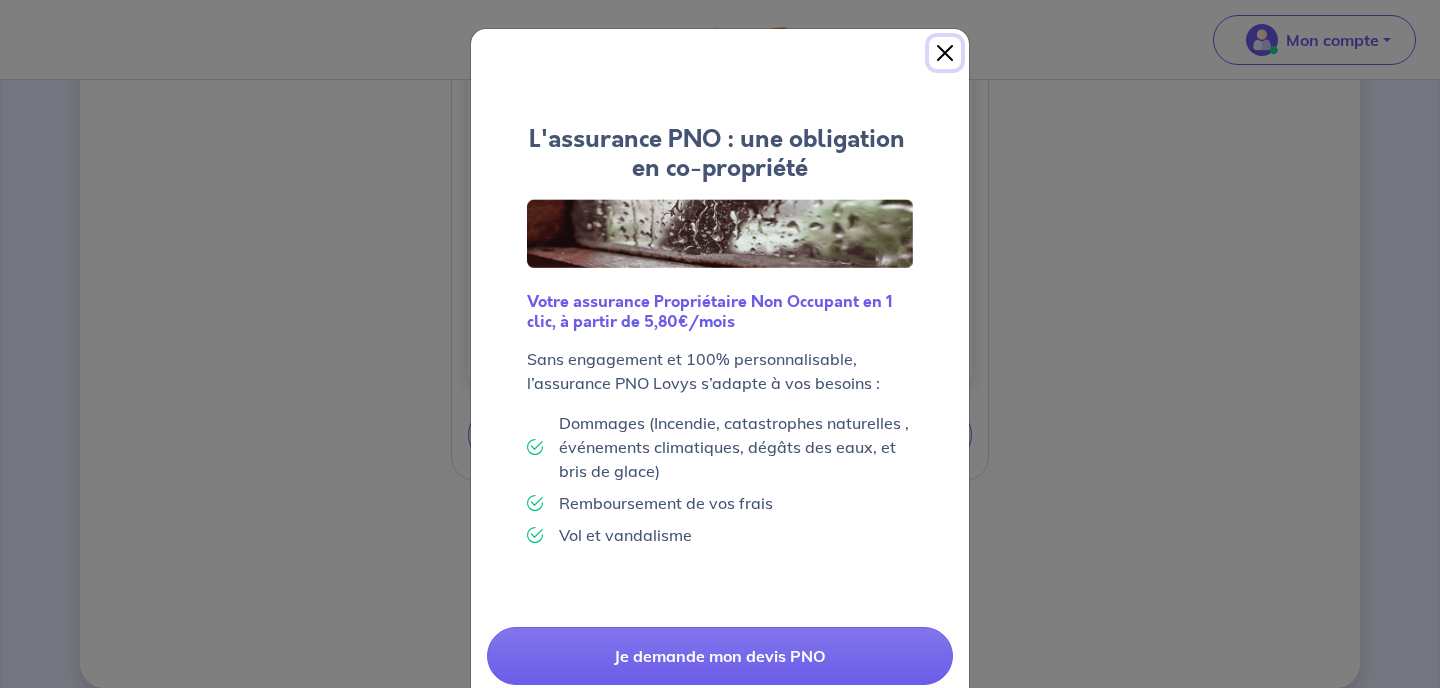 click at bounding box center [945, 53] 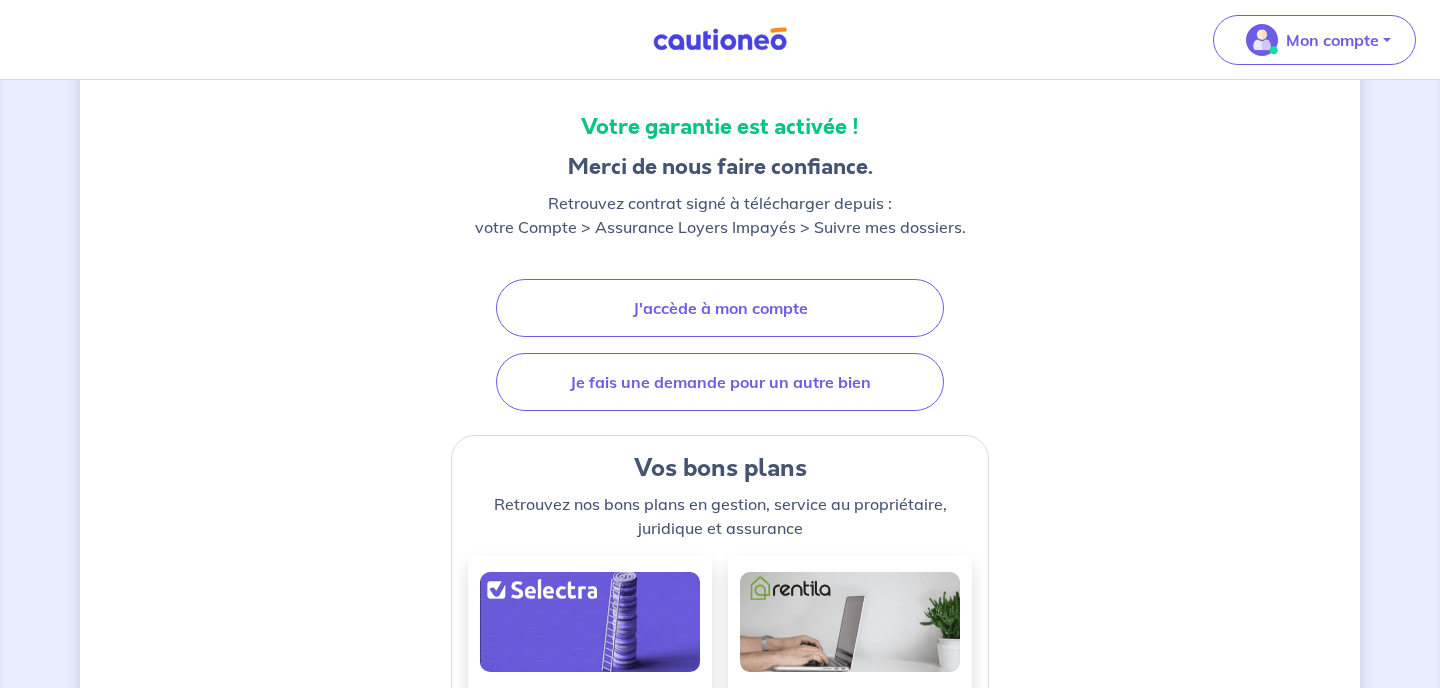scroll, scrollTop: 226, scrollLeft: 0, axis: vertical 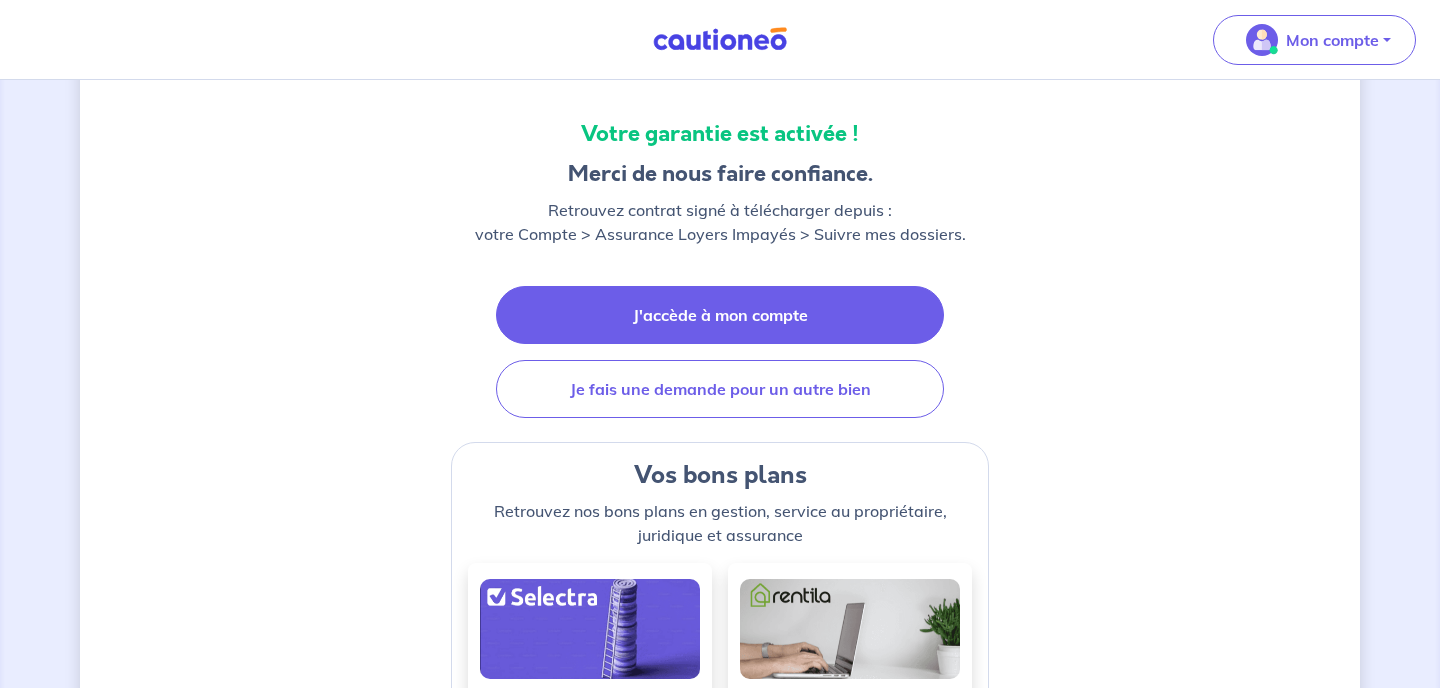 click on "J'accède à mon compte" at bounding box center [720, 315] 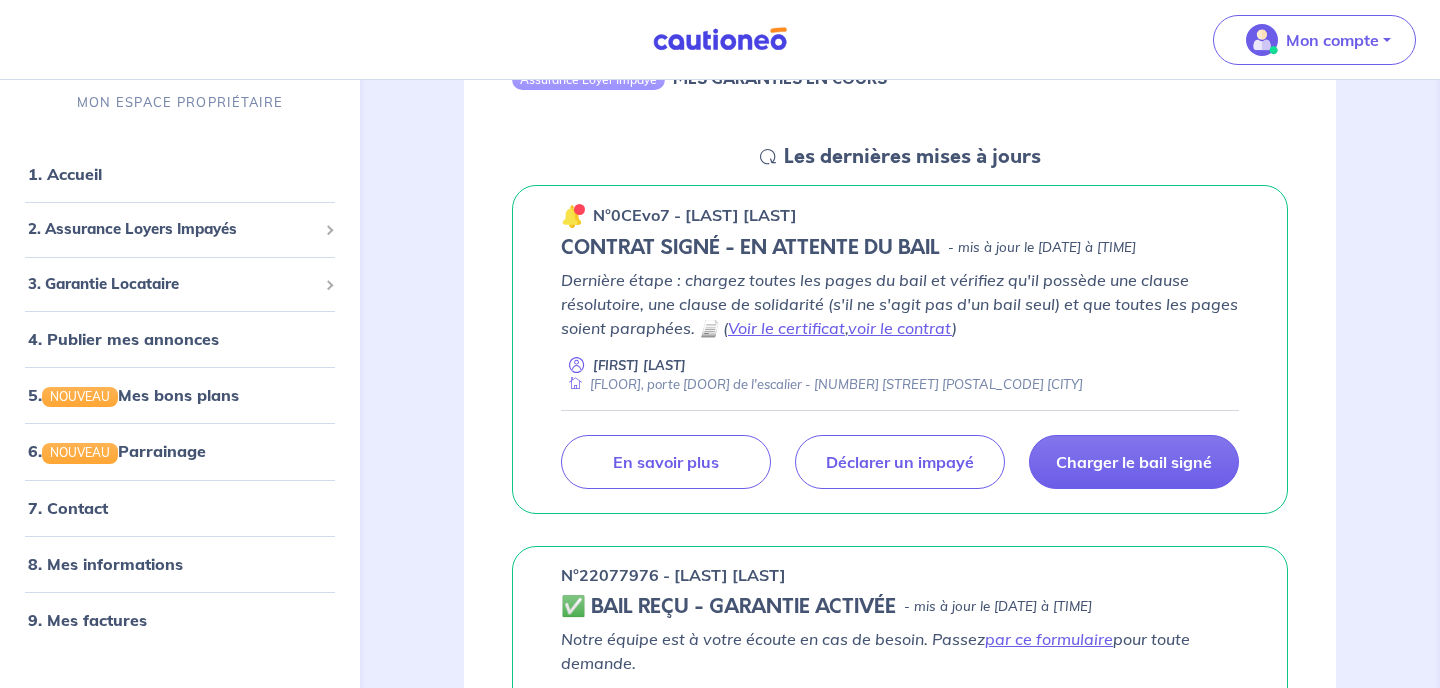 scroll, scrollTop: 0, scrollLeft: 0, axis: both 